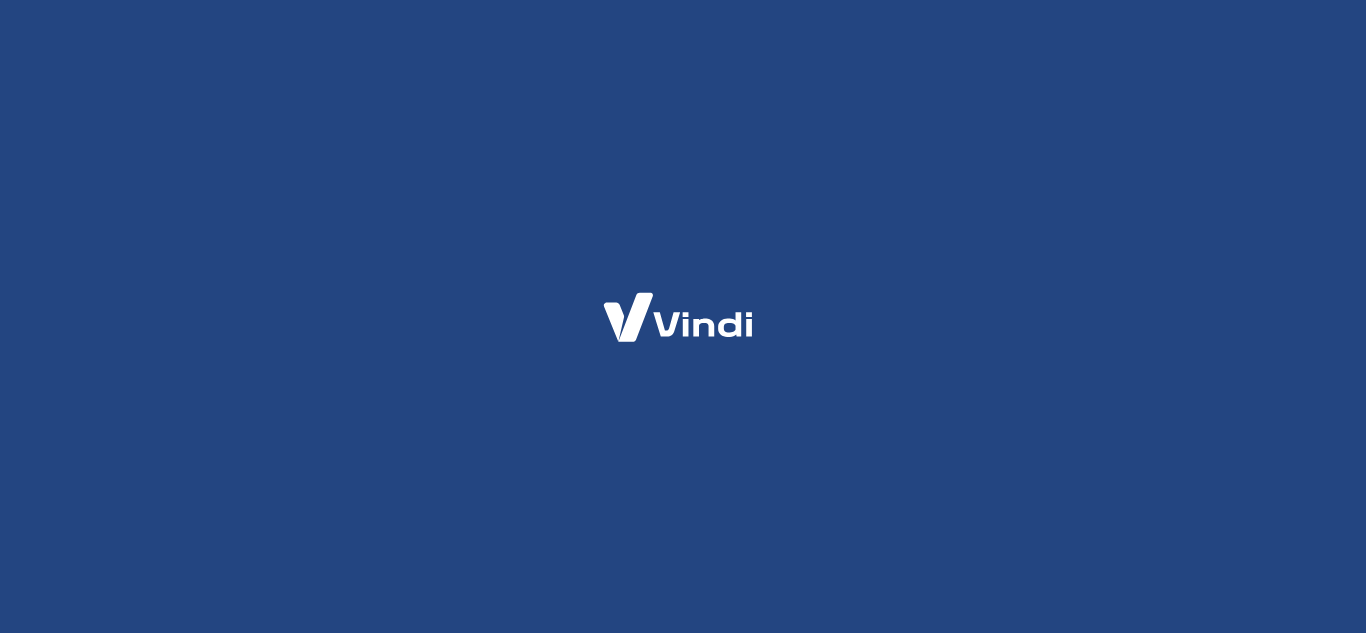 scroll, scrollTop: 0, scrollLeft: 0, axis: both 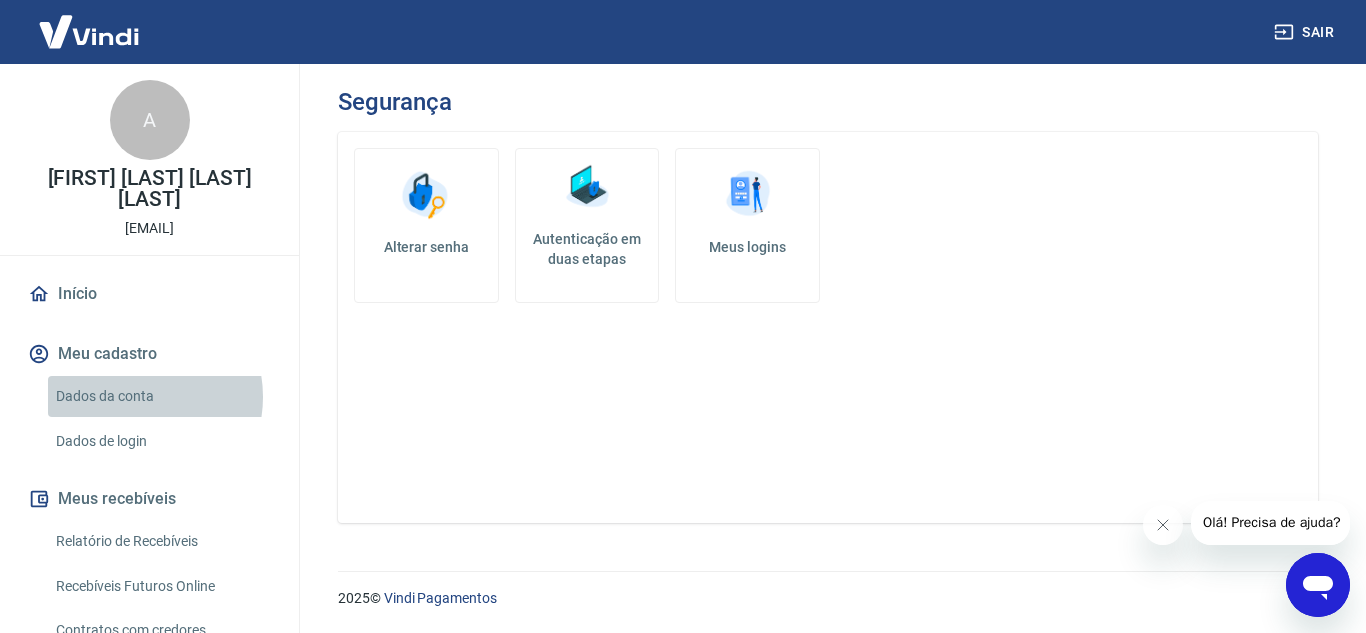 click on "Dados da conta" at bounding box center [161, 396] 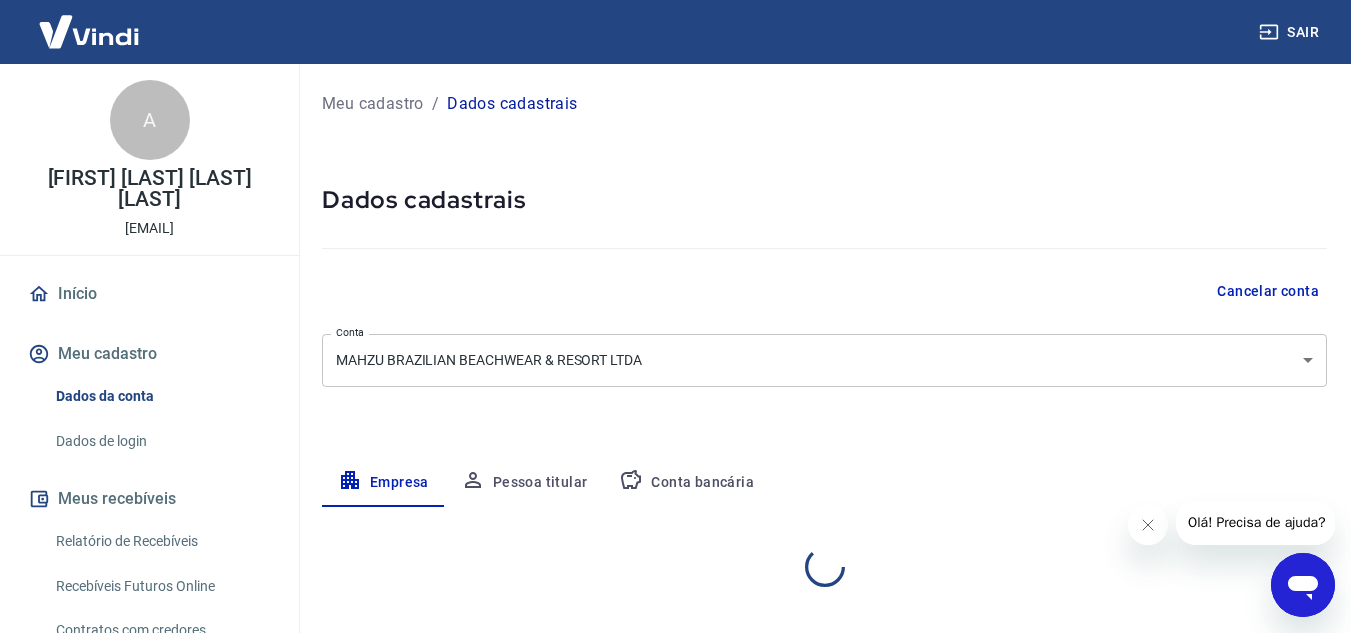 select on "BA" 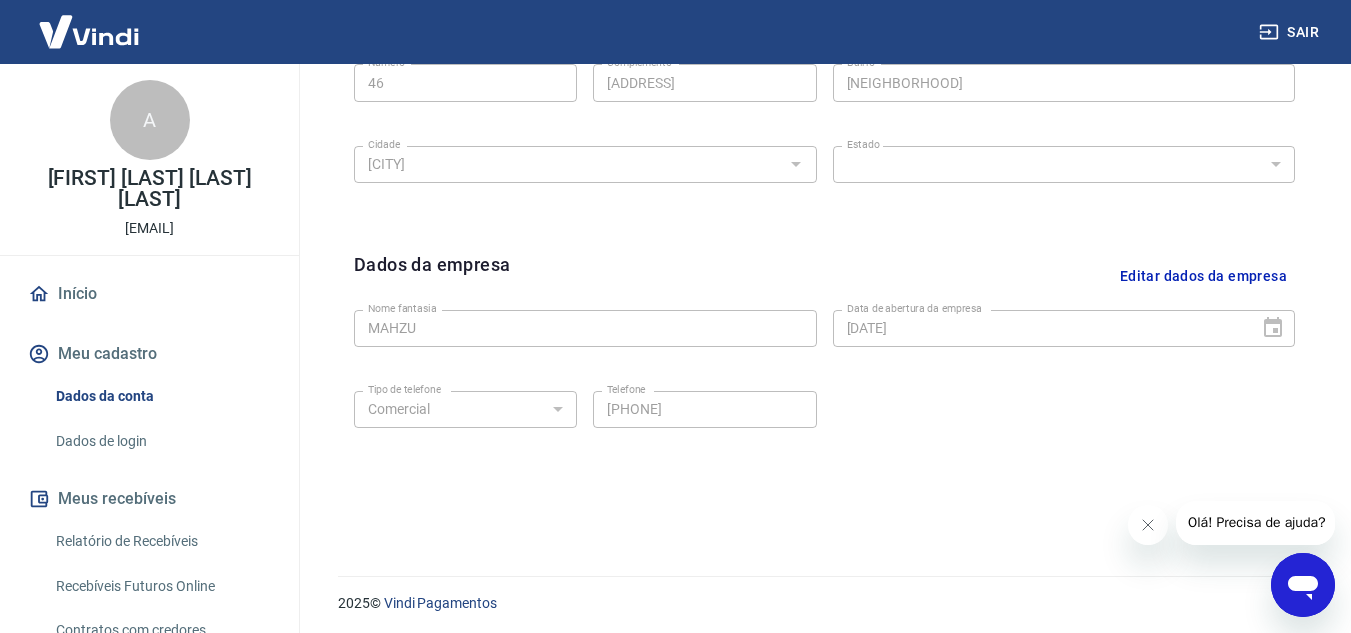 scroll, scrollTop: 809, scrollLeft: 0, axis: vertical 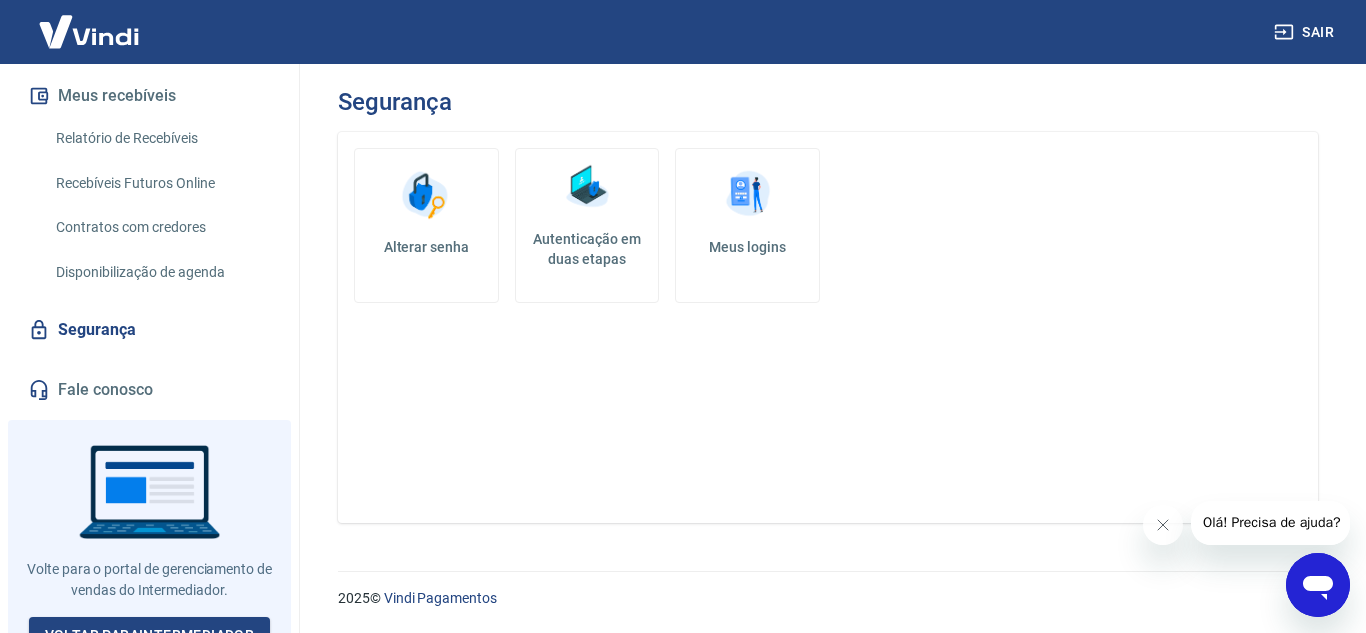 click on "Fale conosco" at bounding box center [149, 390] 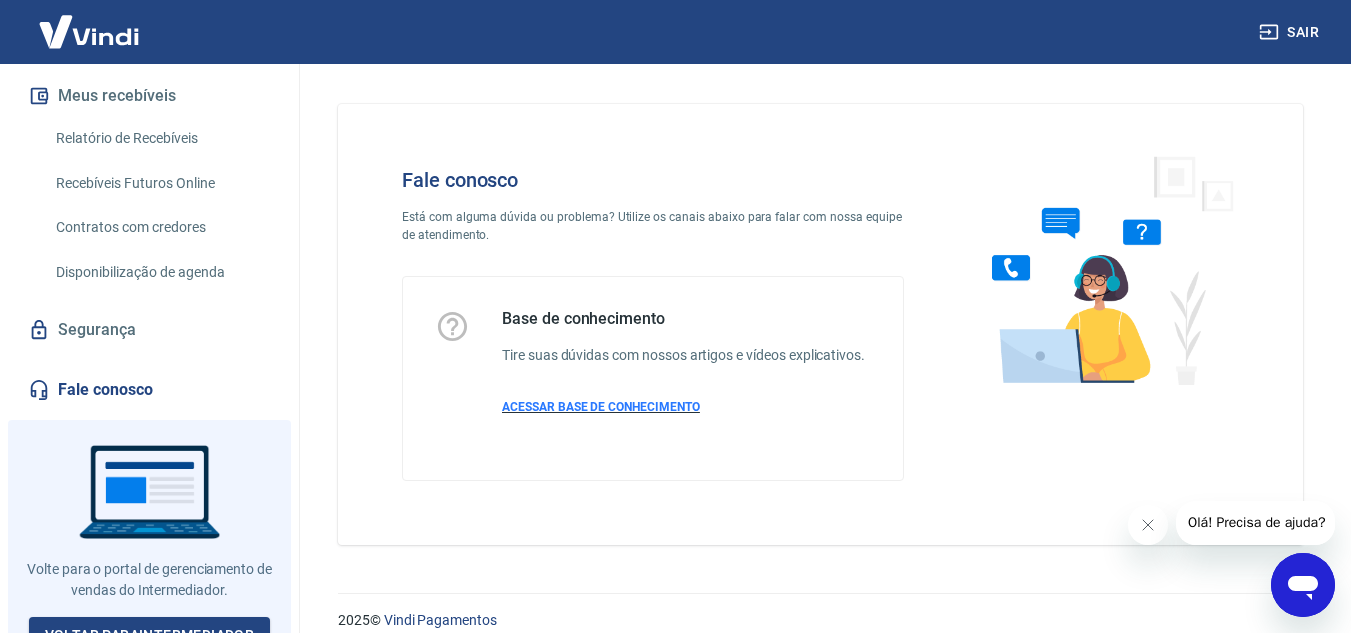 scroll, scrollTop: 22, scrollLeft: 0, axis: vertical 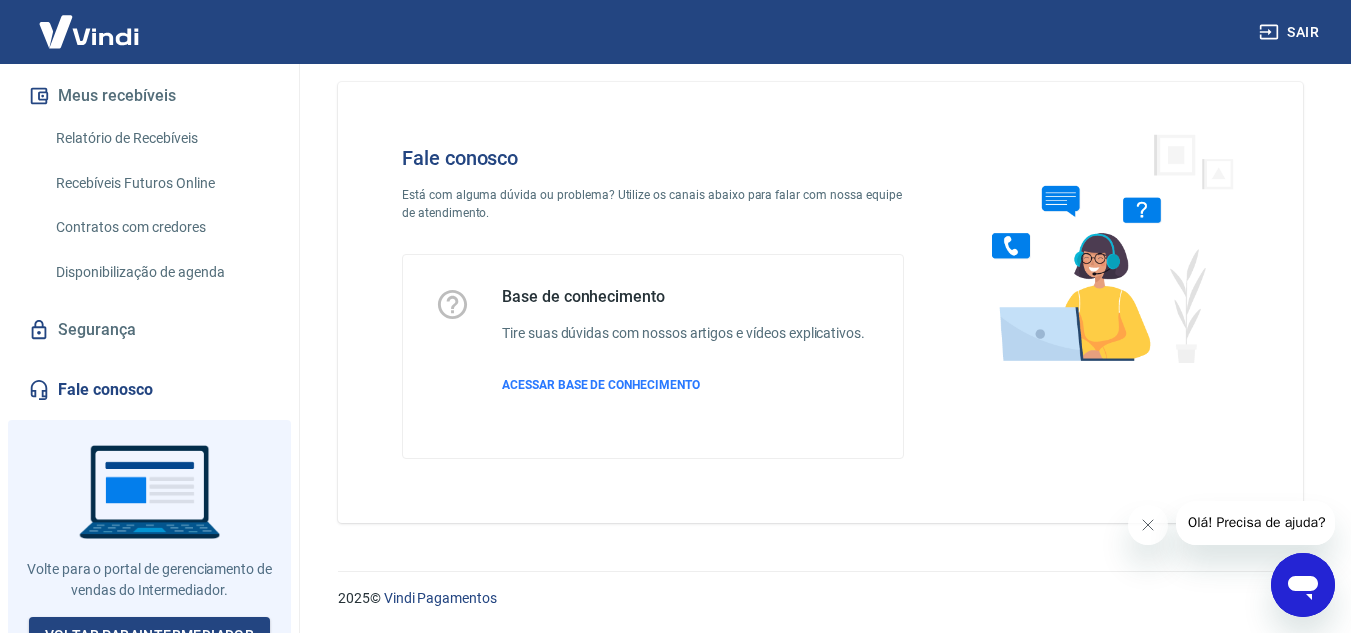 click 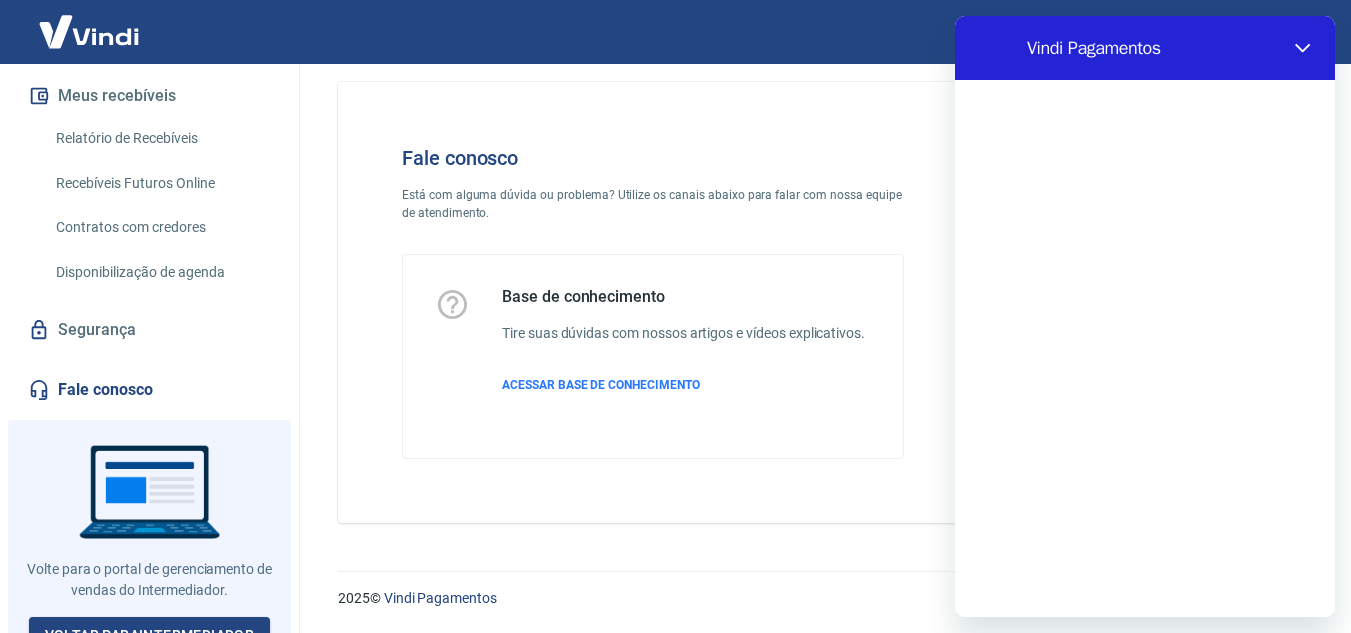 scroll, scrollTop: 0, scrollLeft: 0, axis: both 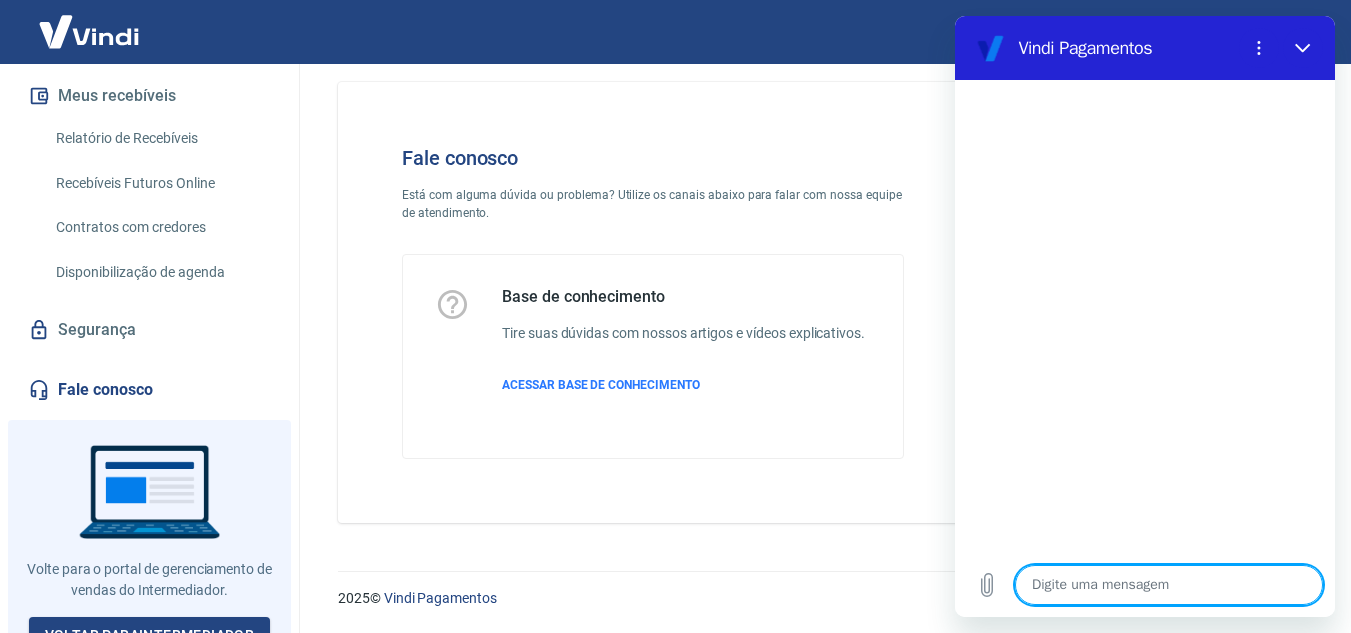 click at bounding box center (1169, 585) 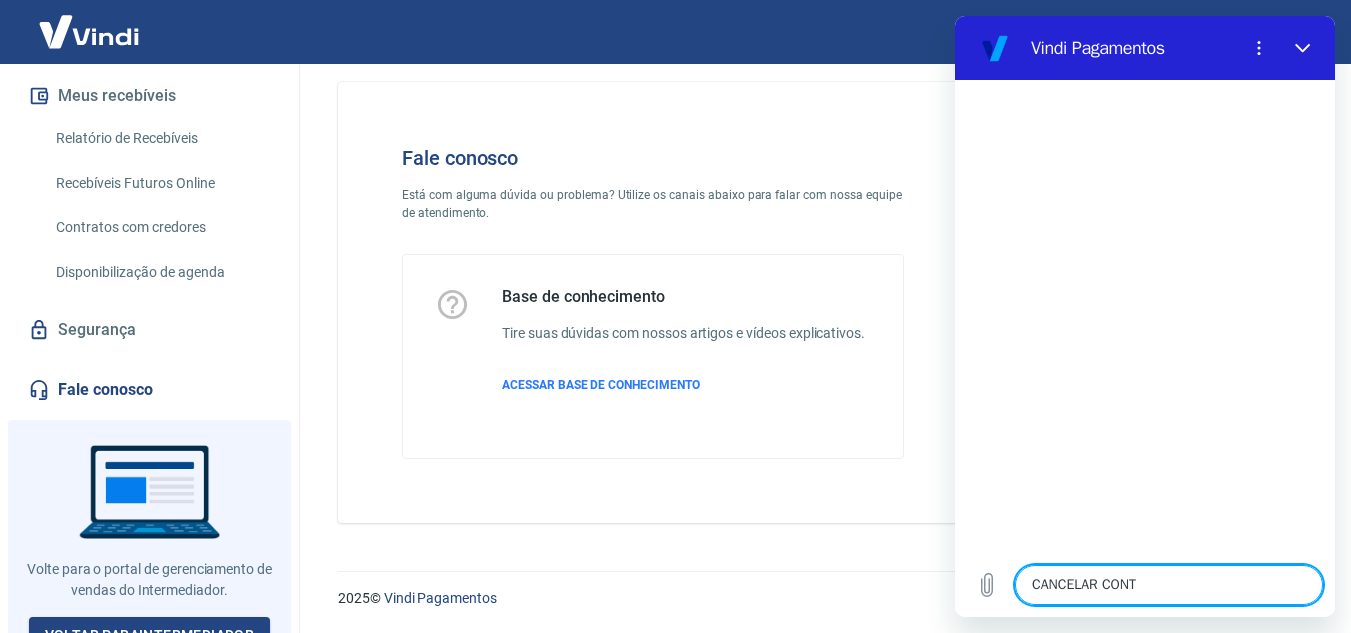 type on "CANCELAR CONTA" 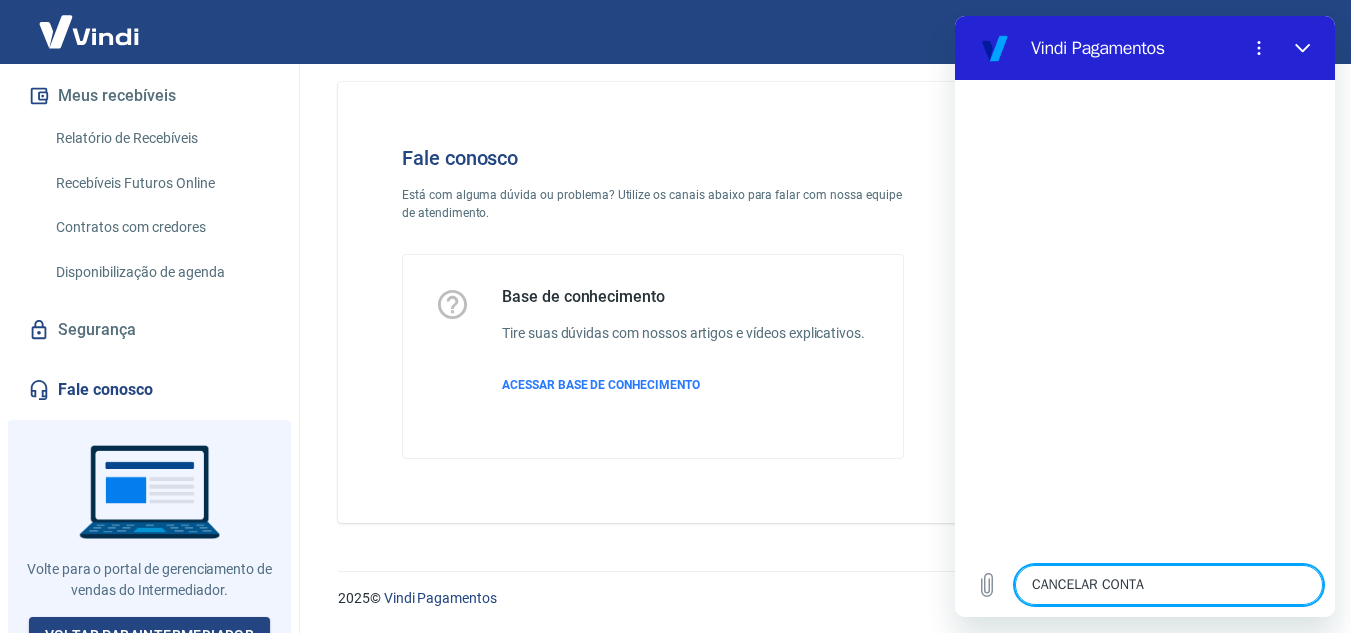click on "CANCELAR CONTA" at bounding box center (1169, 585) 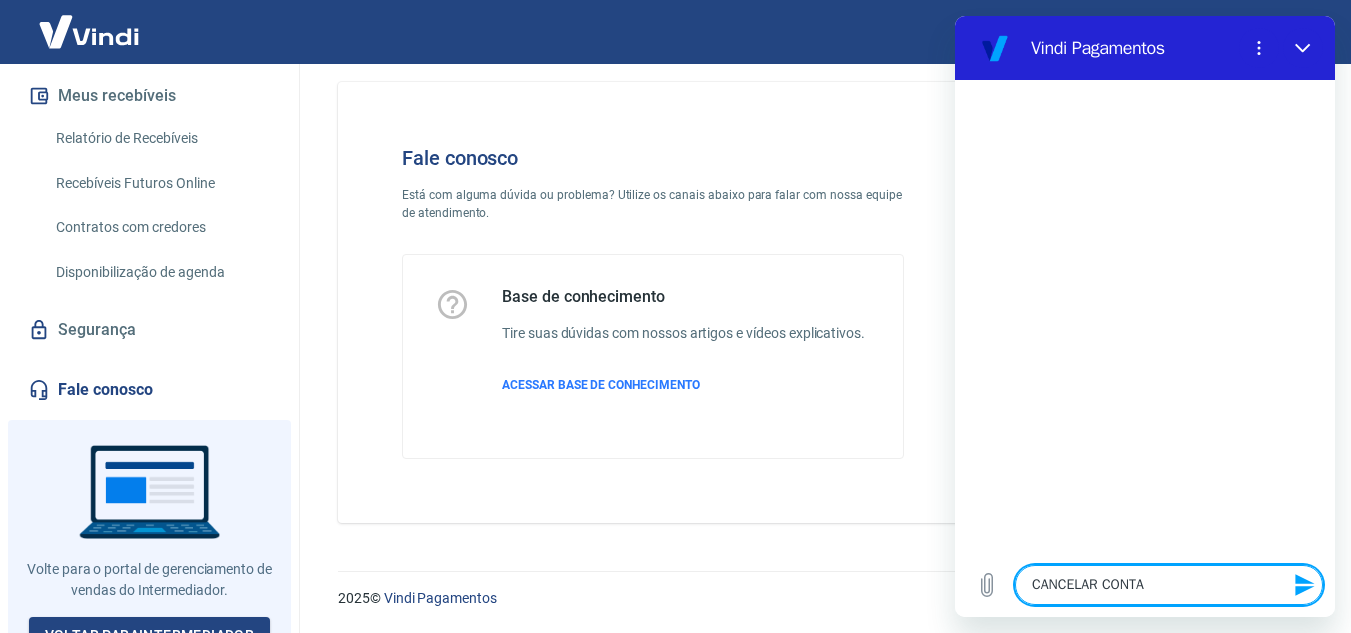 type on "CANCELAR CONTA" 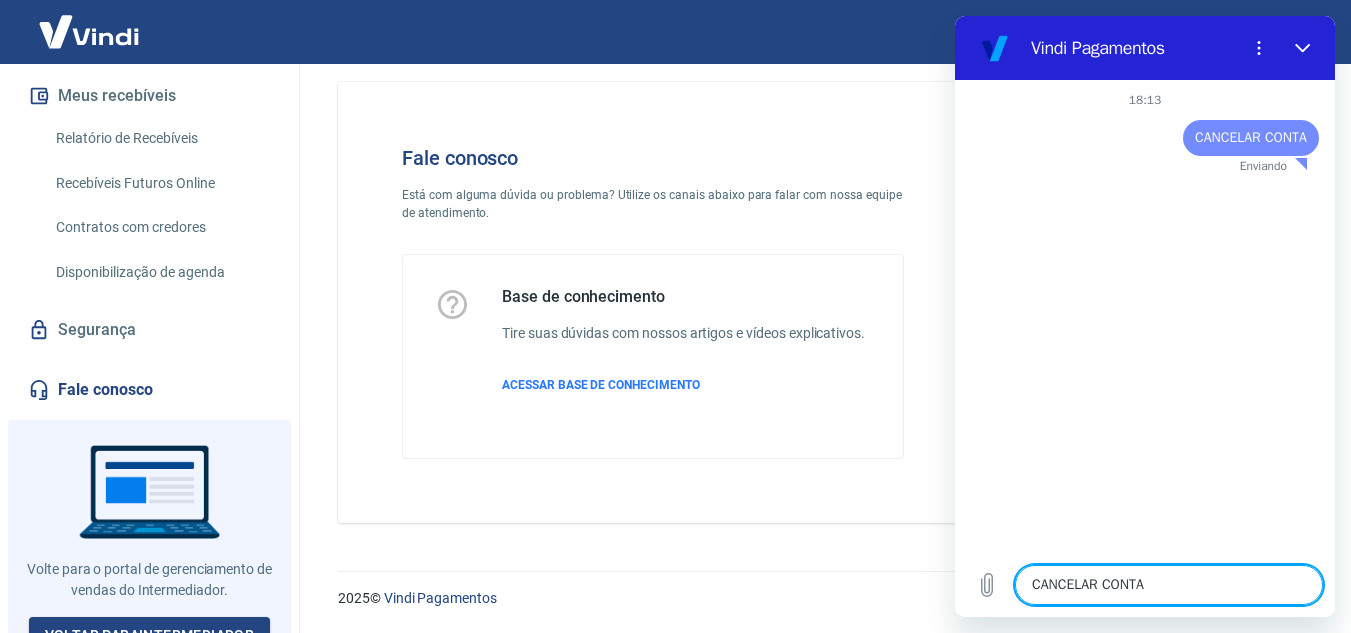 type 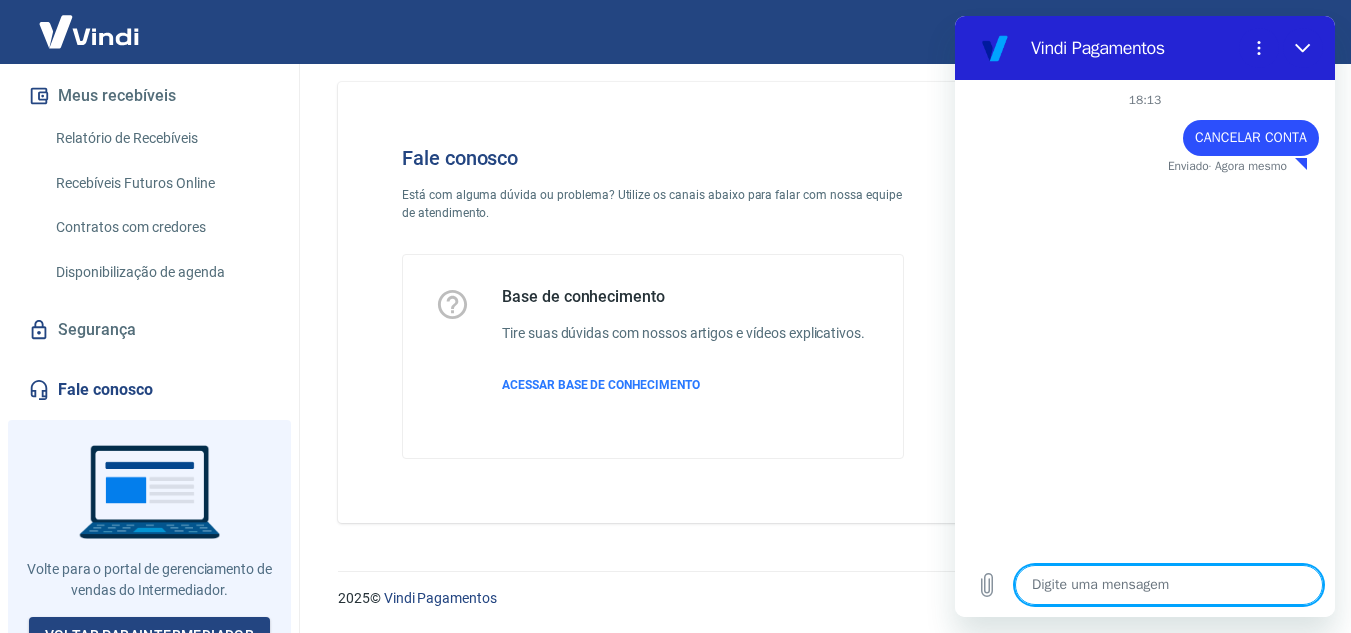 type on "x" 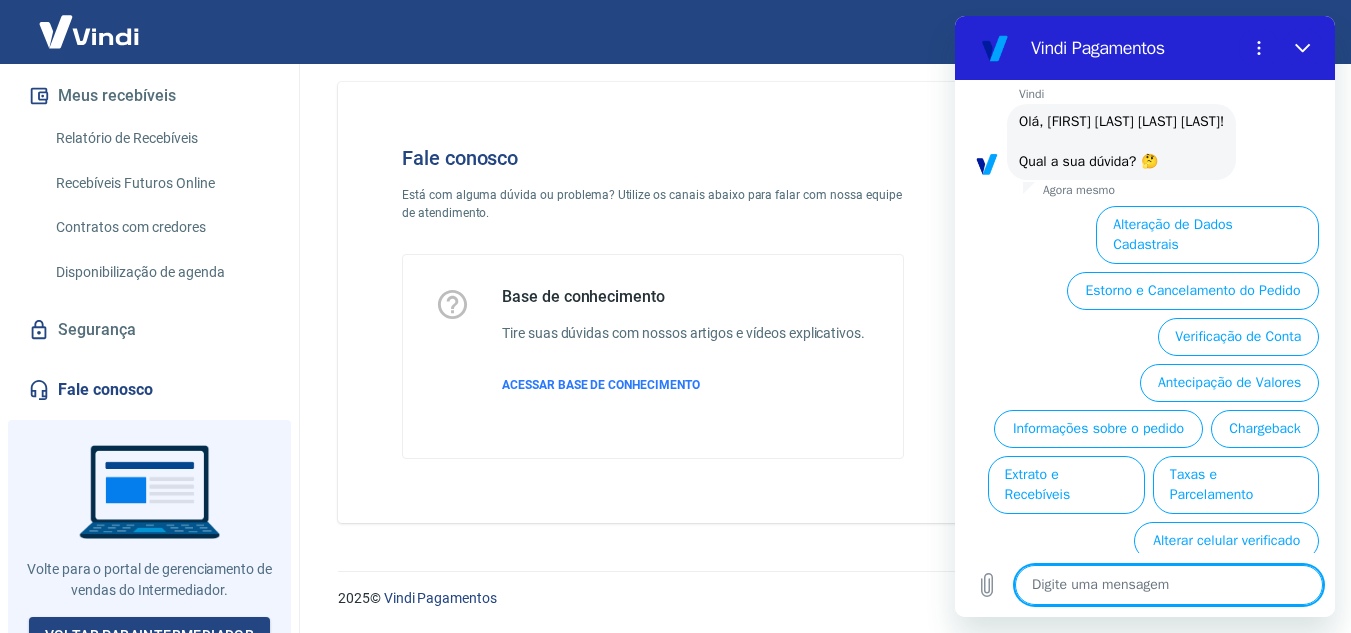 scroll, scrollTop: 100, scrollLeft: 0, axis: vertical 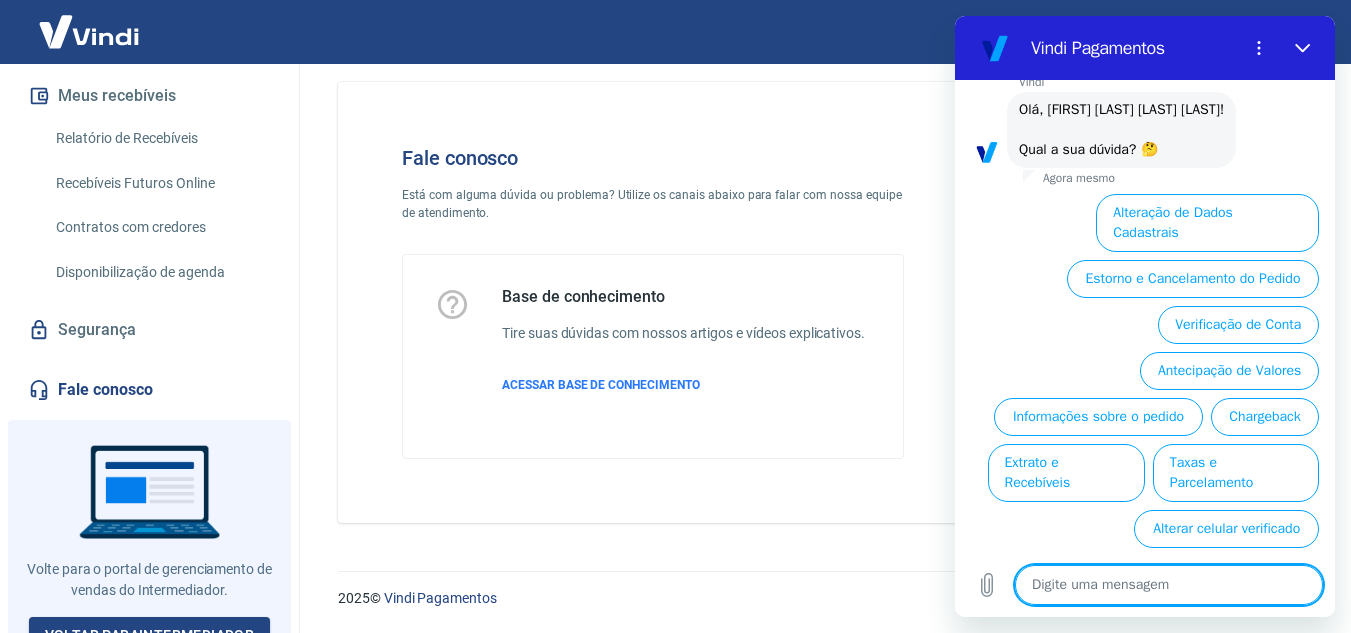 type on "c" 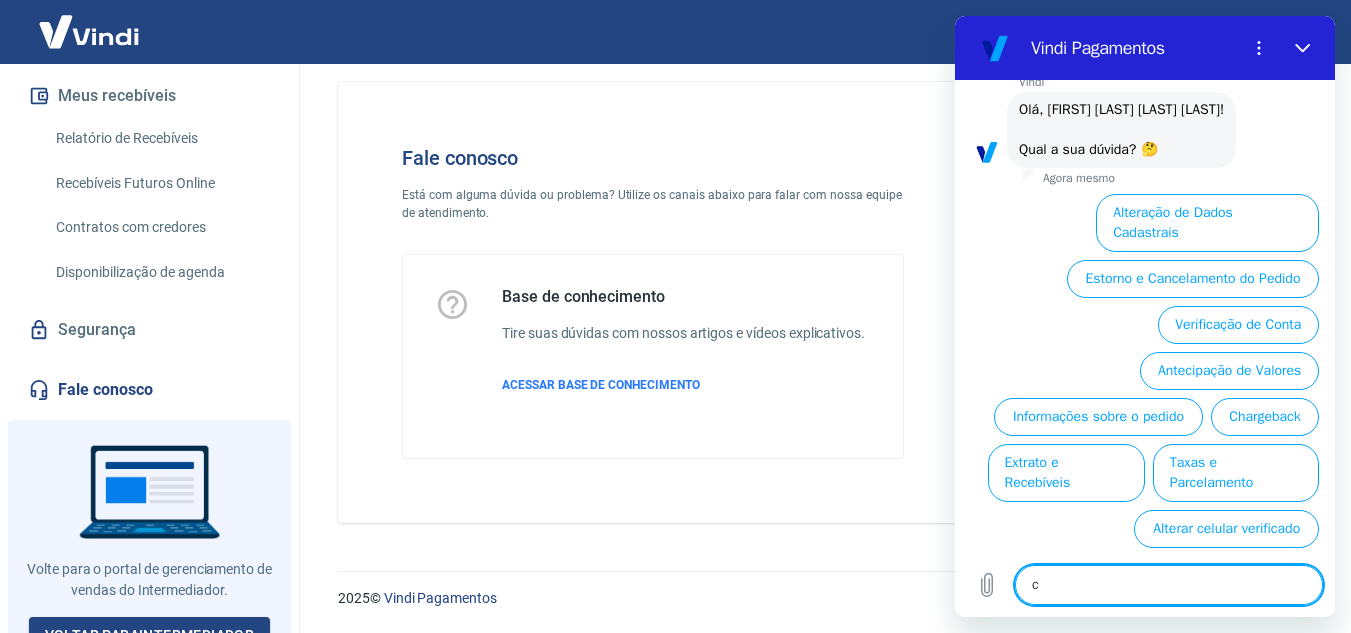 type on "x" 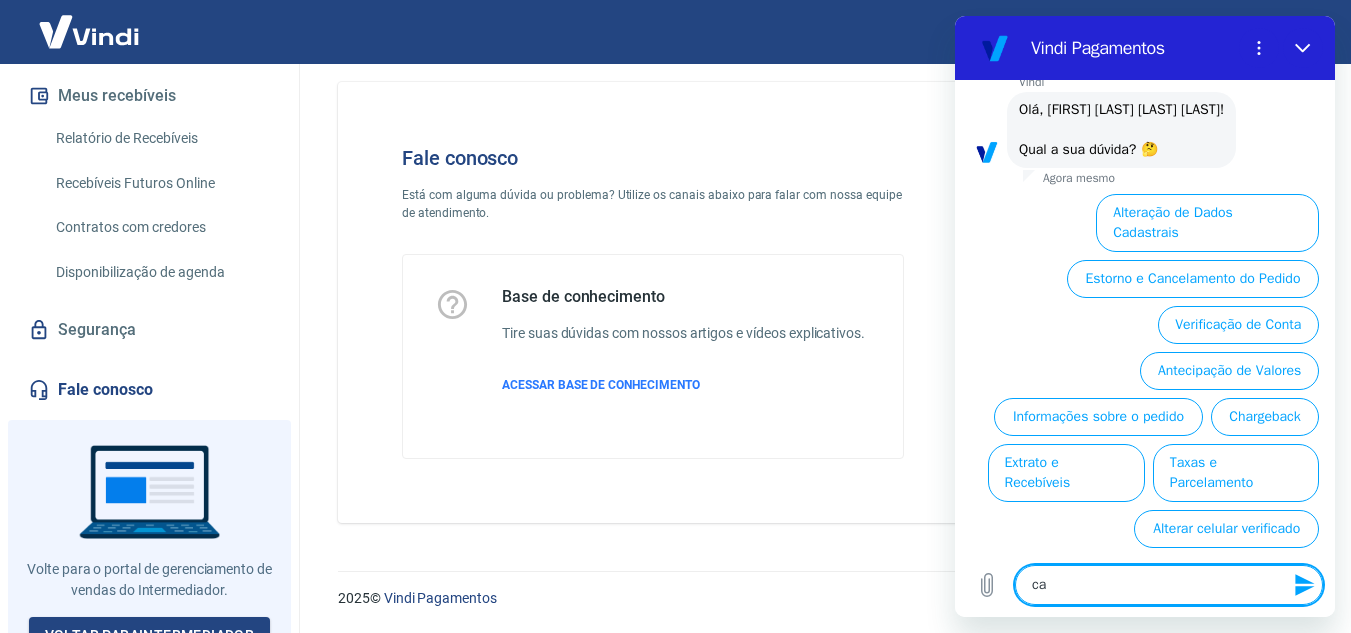 type on "can" 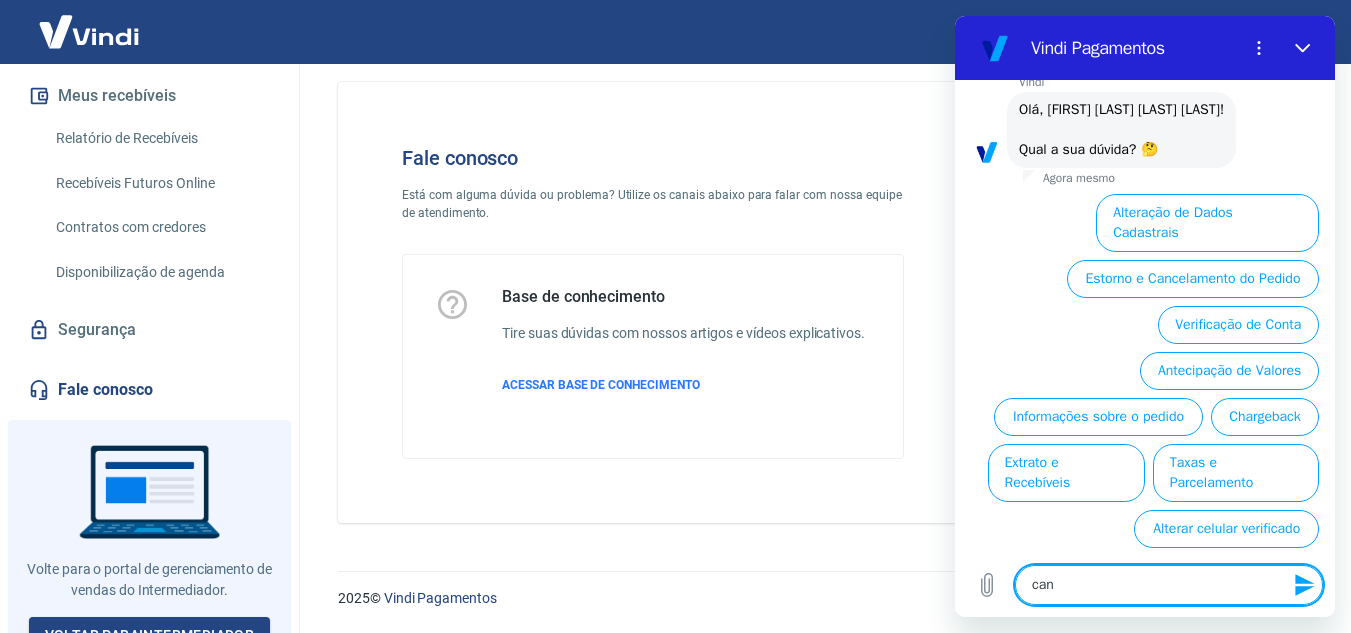 type on "cane" 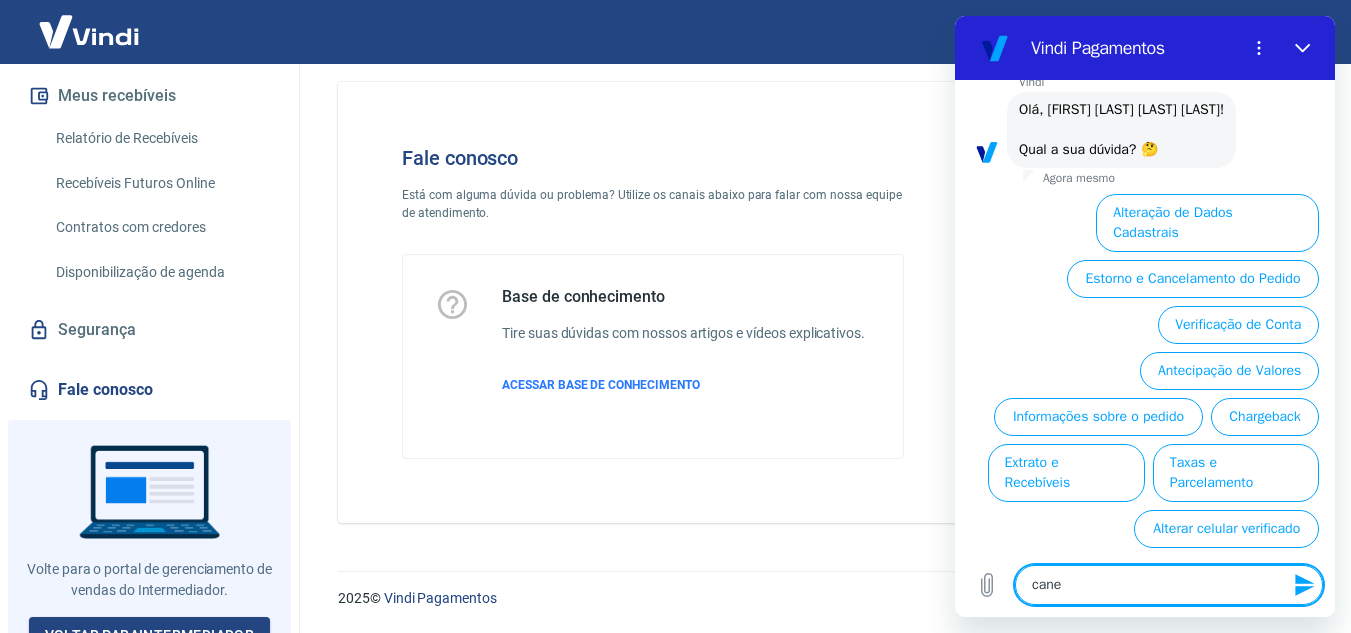 type on "canel" 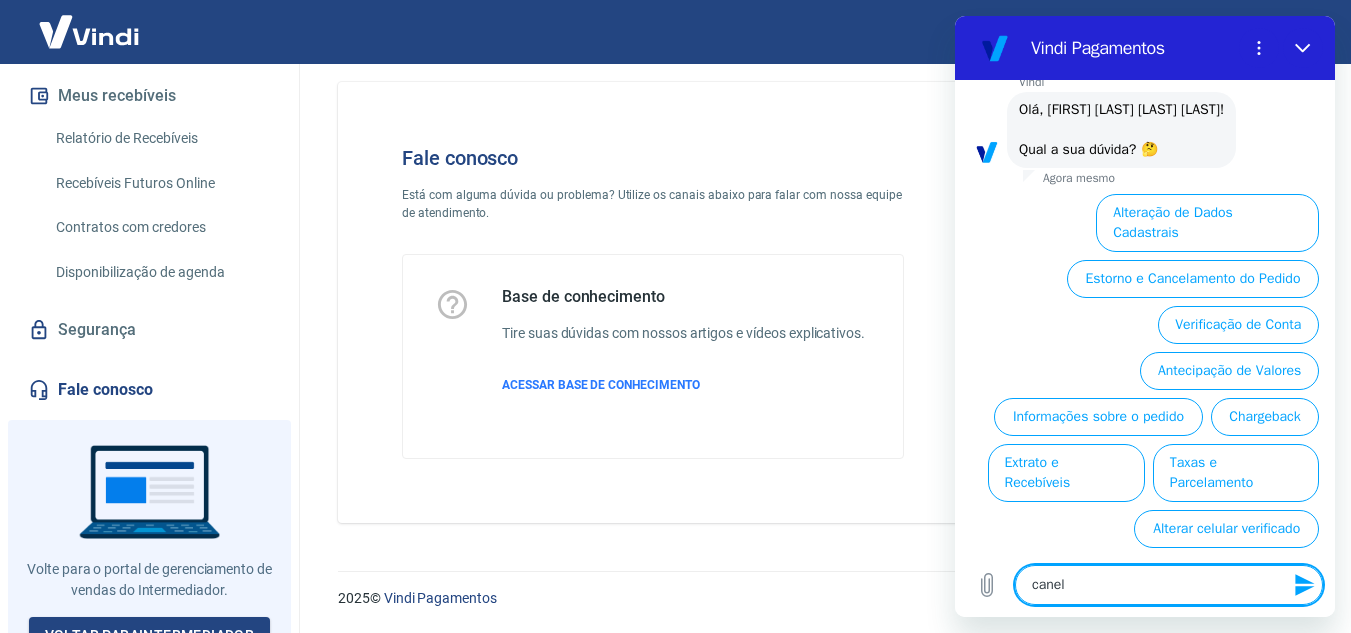 type on "canela" 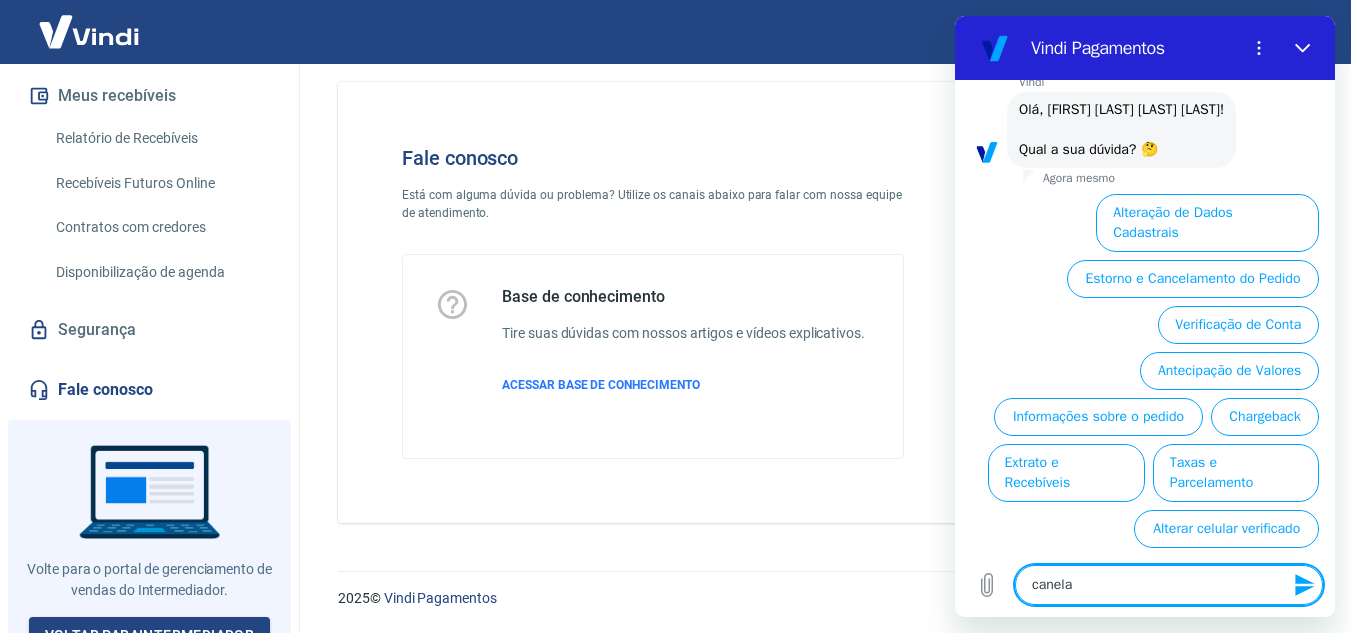 type on "x" 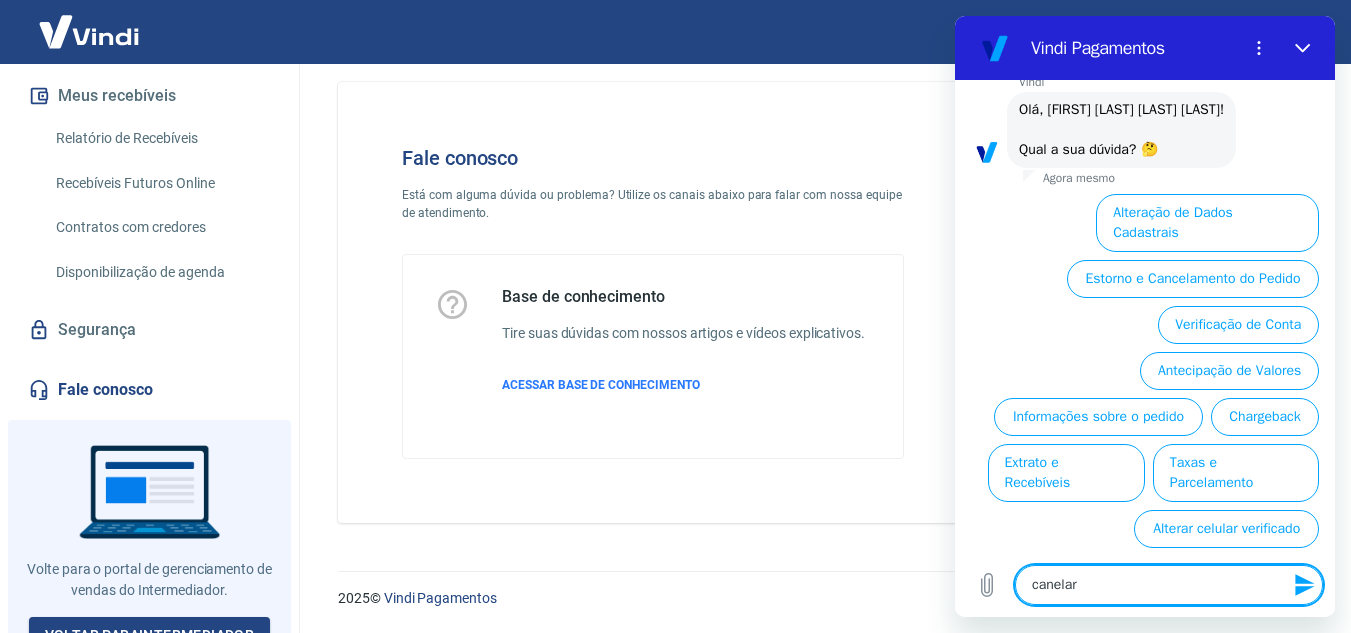 type on "canela" 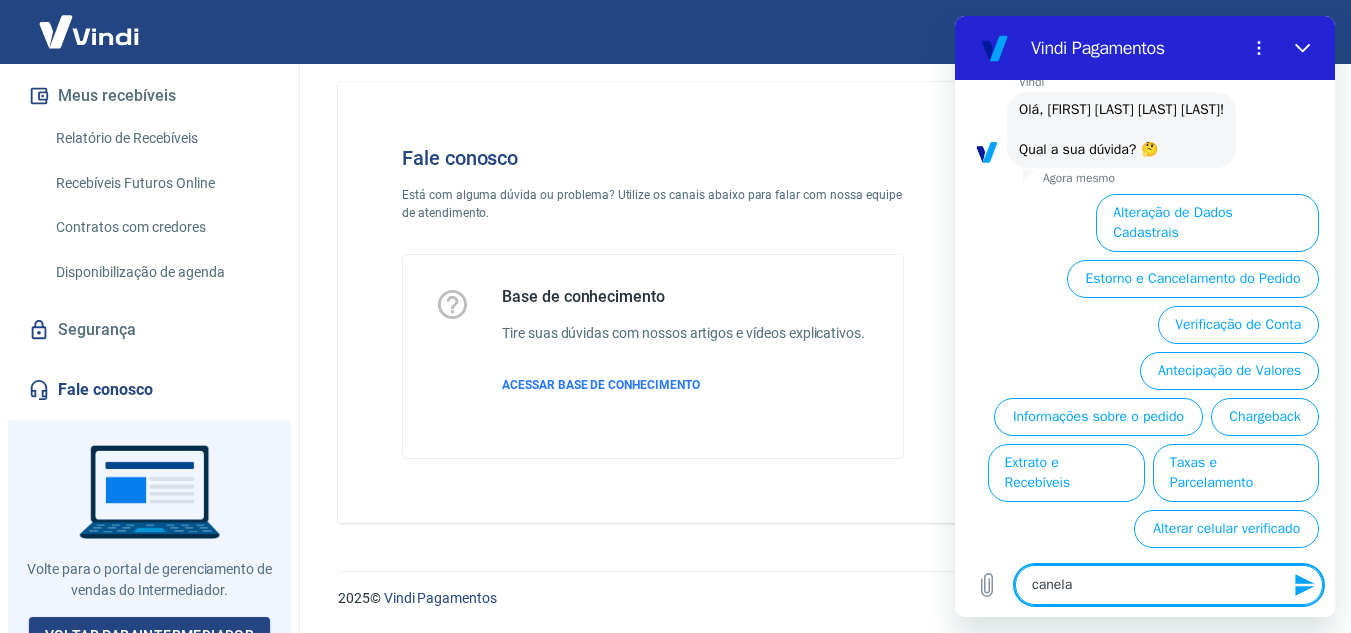 type on "canel" 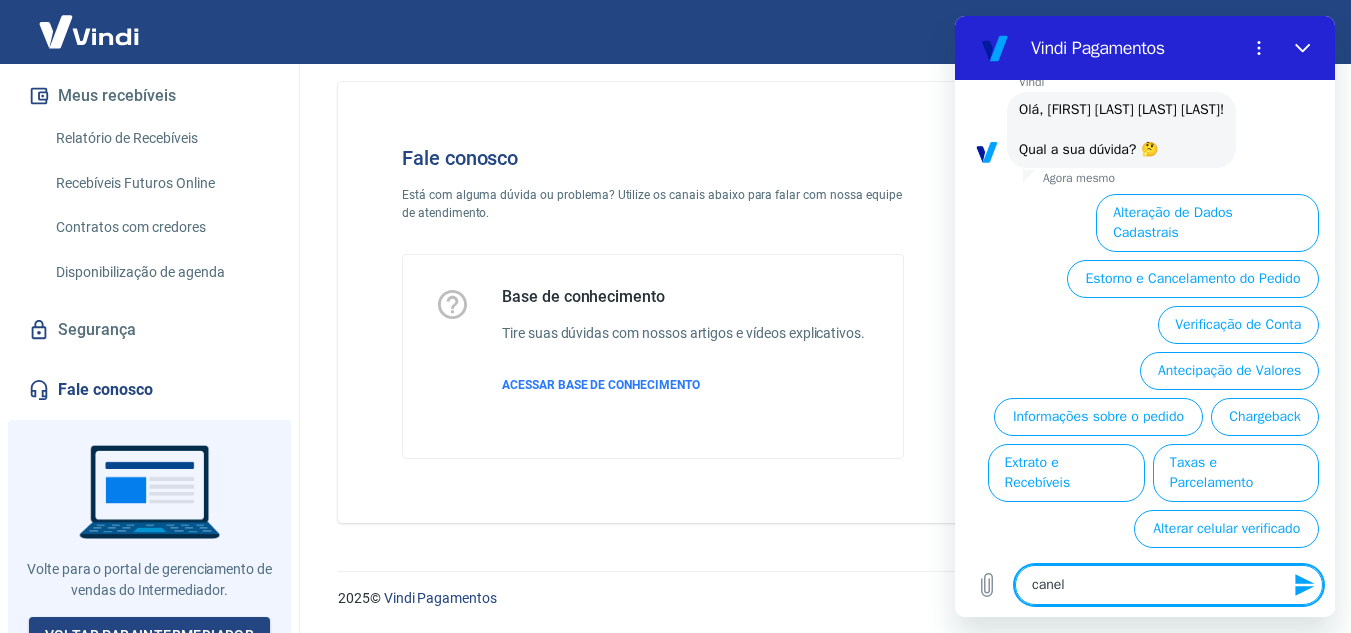 type on "cane" 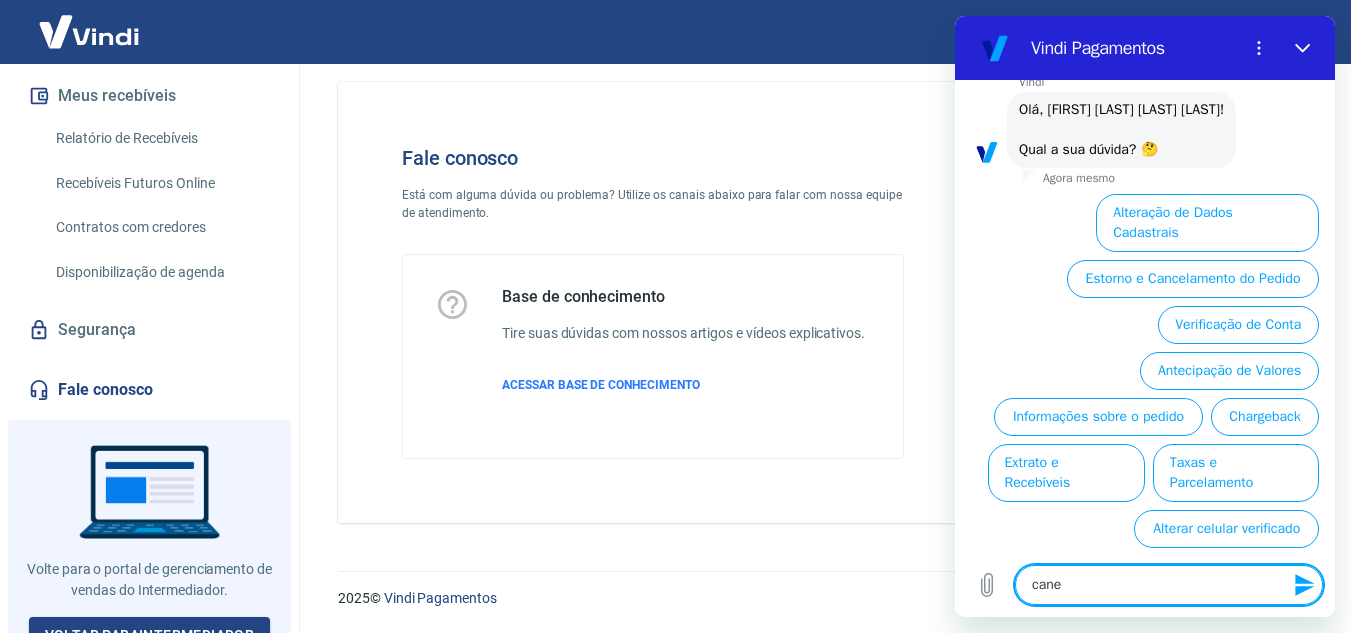 type on "can" 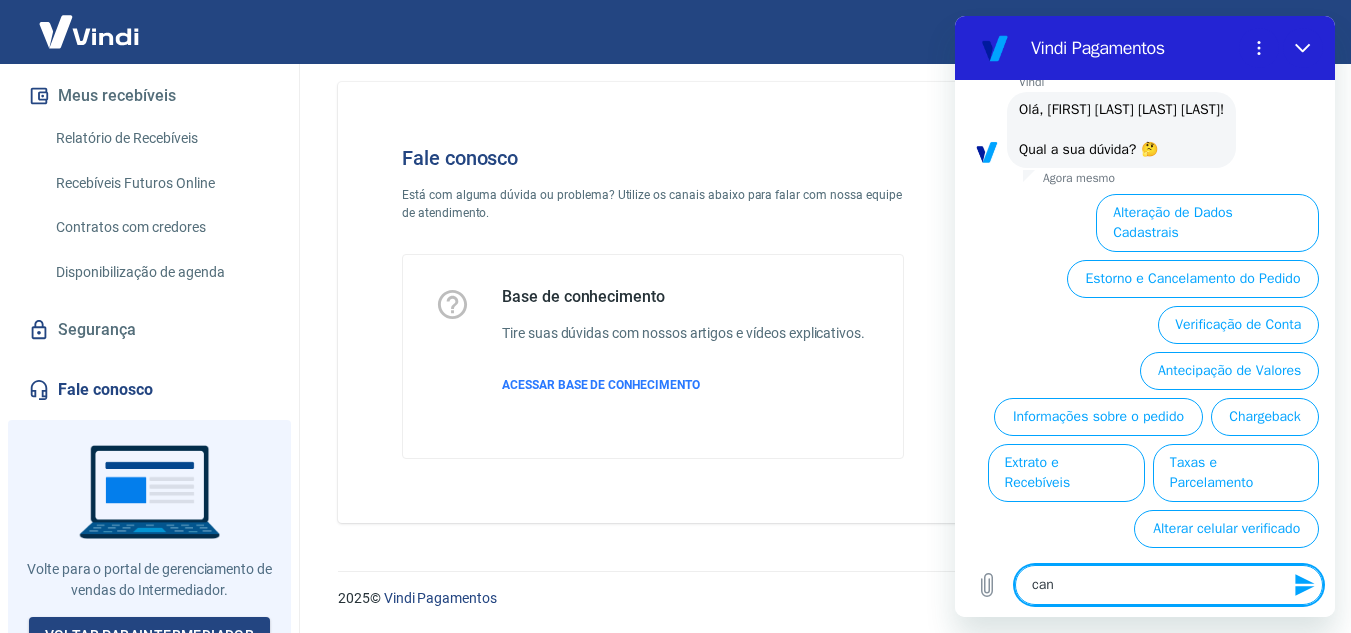 type on "canc" 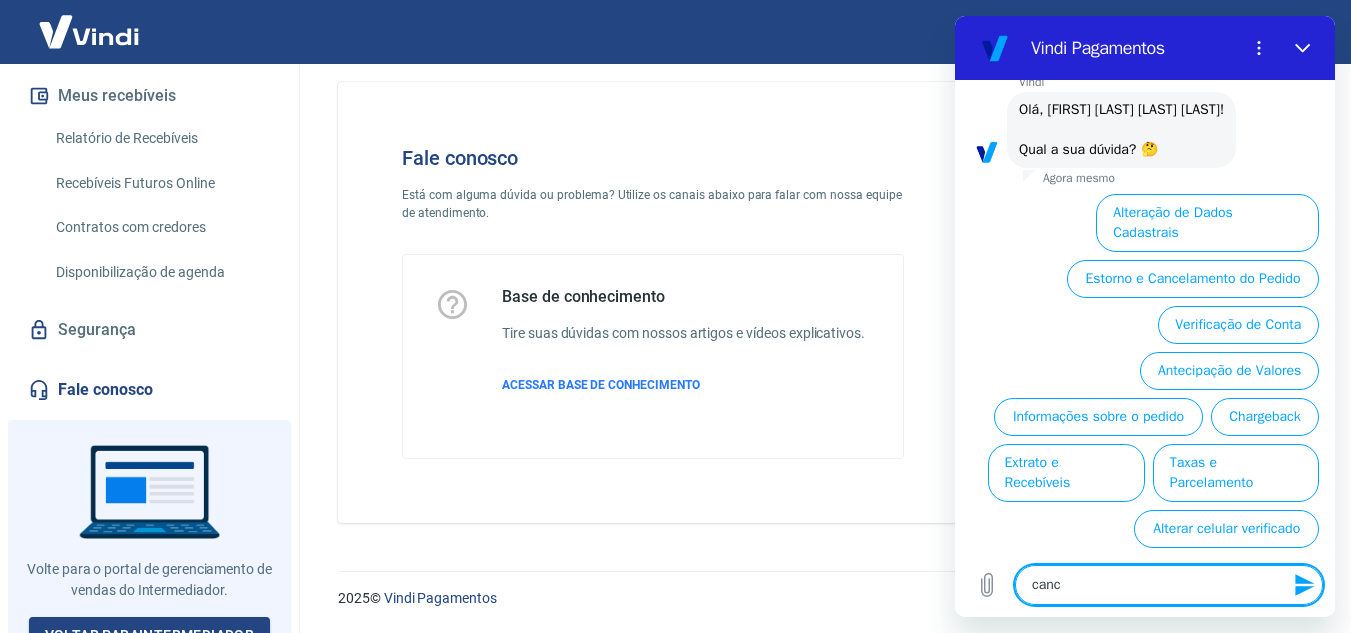 type on "cance" 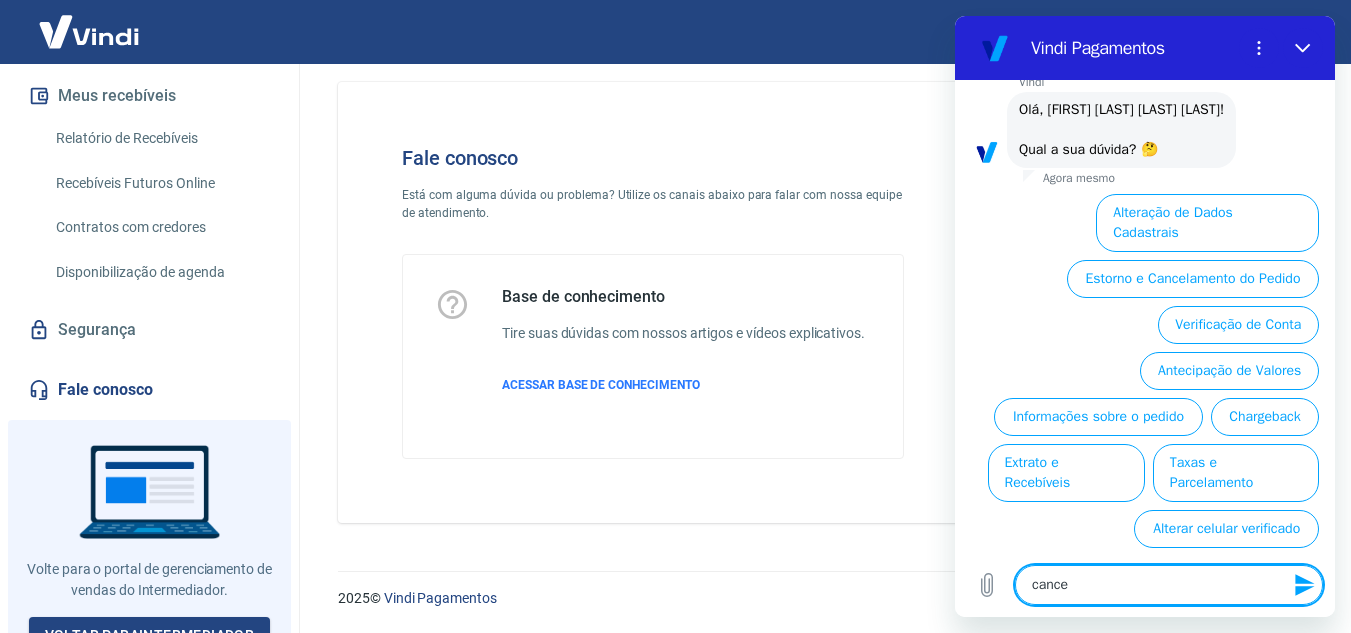type on "x" 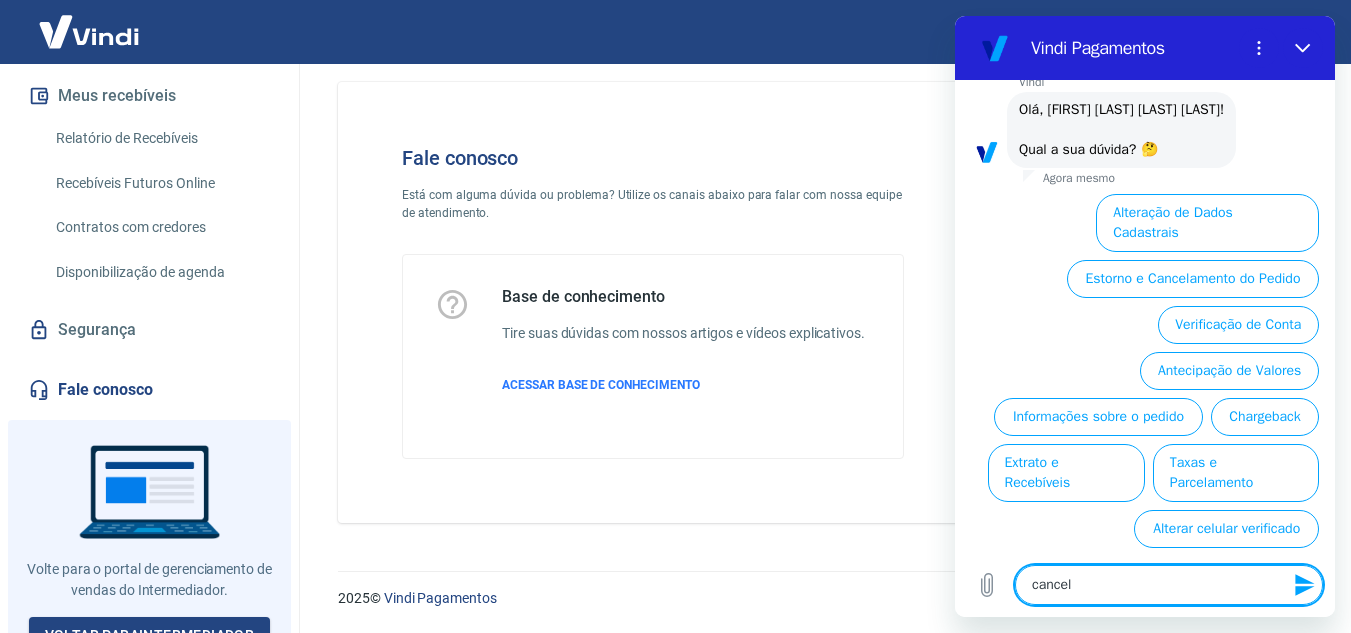type on "cancela" 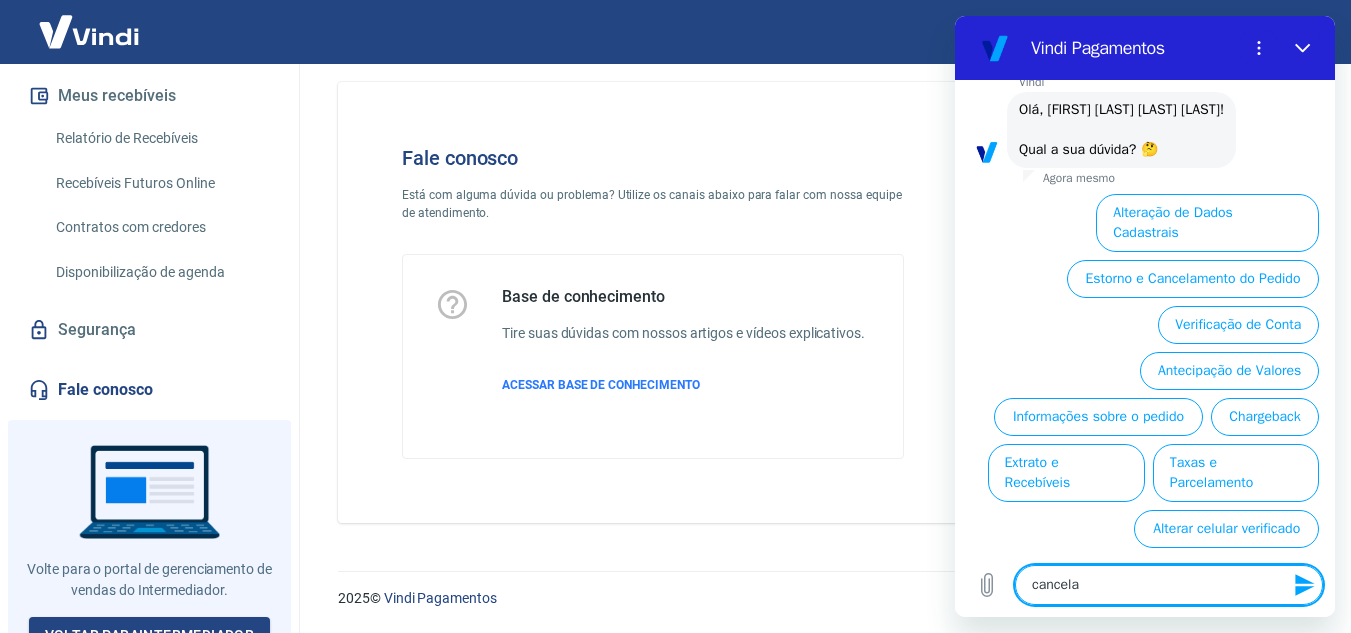type on "cancelar" 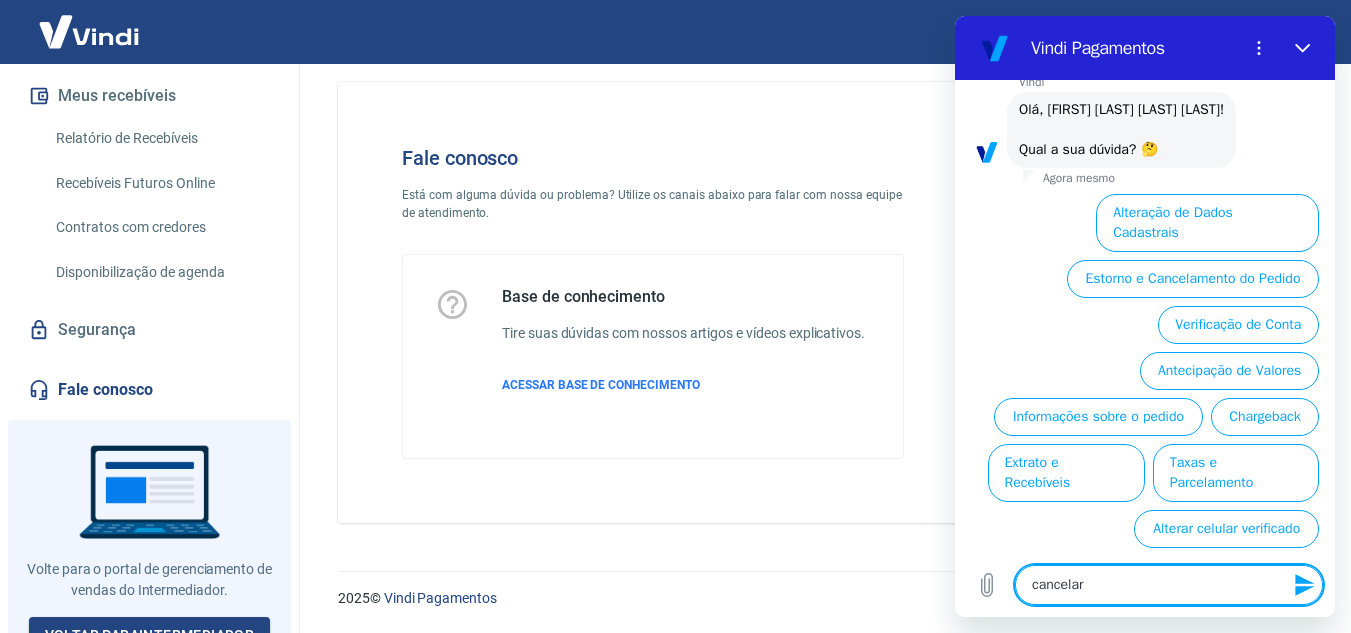 type on "cancelar" 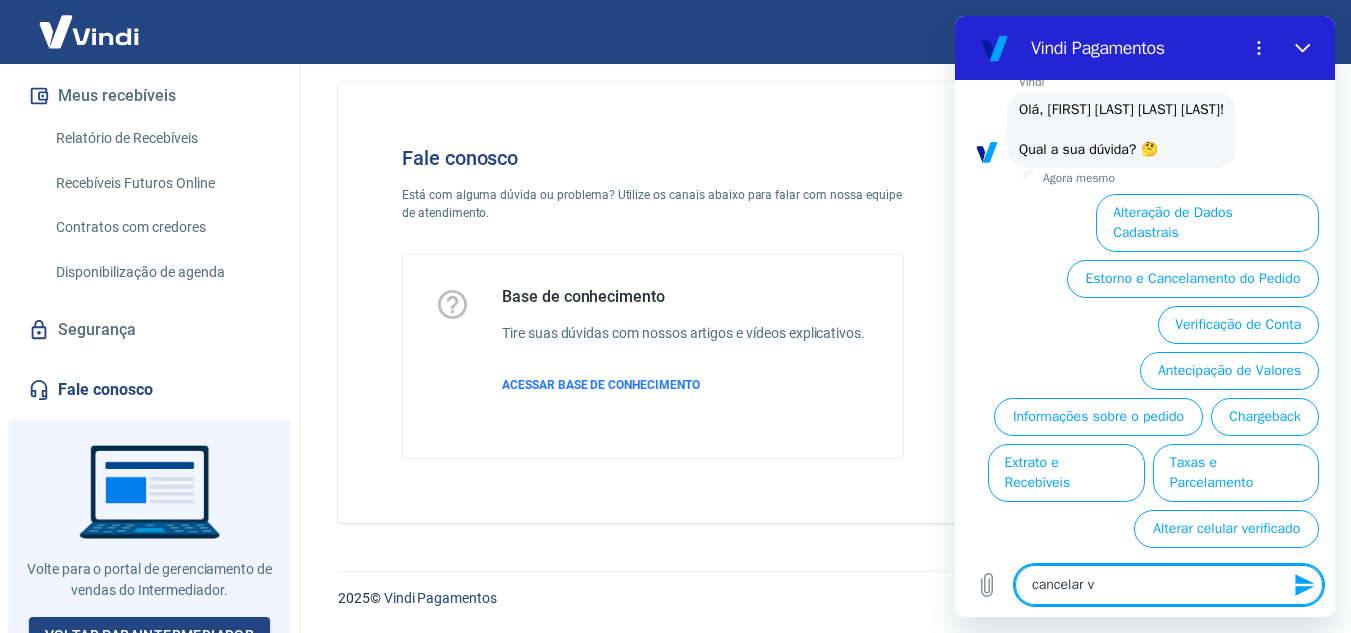 type on "cancelar vi" 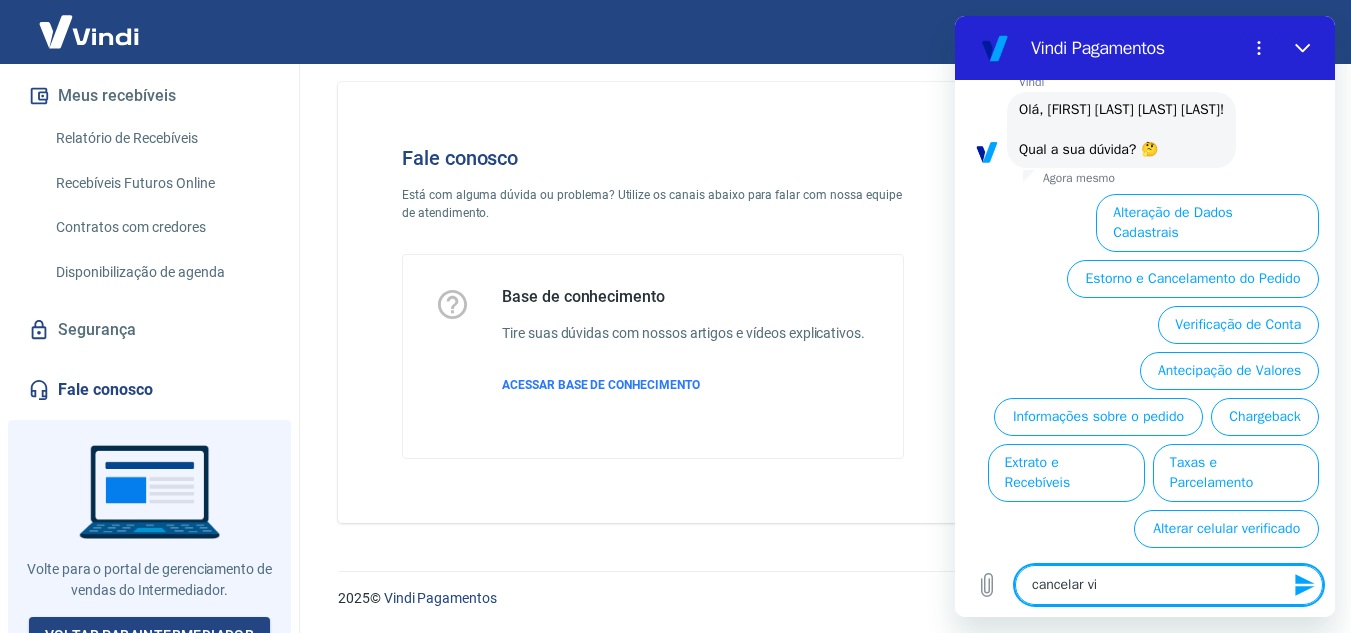 type on "cancelar vin" 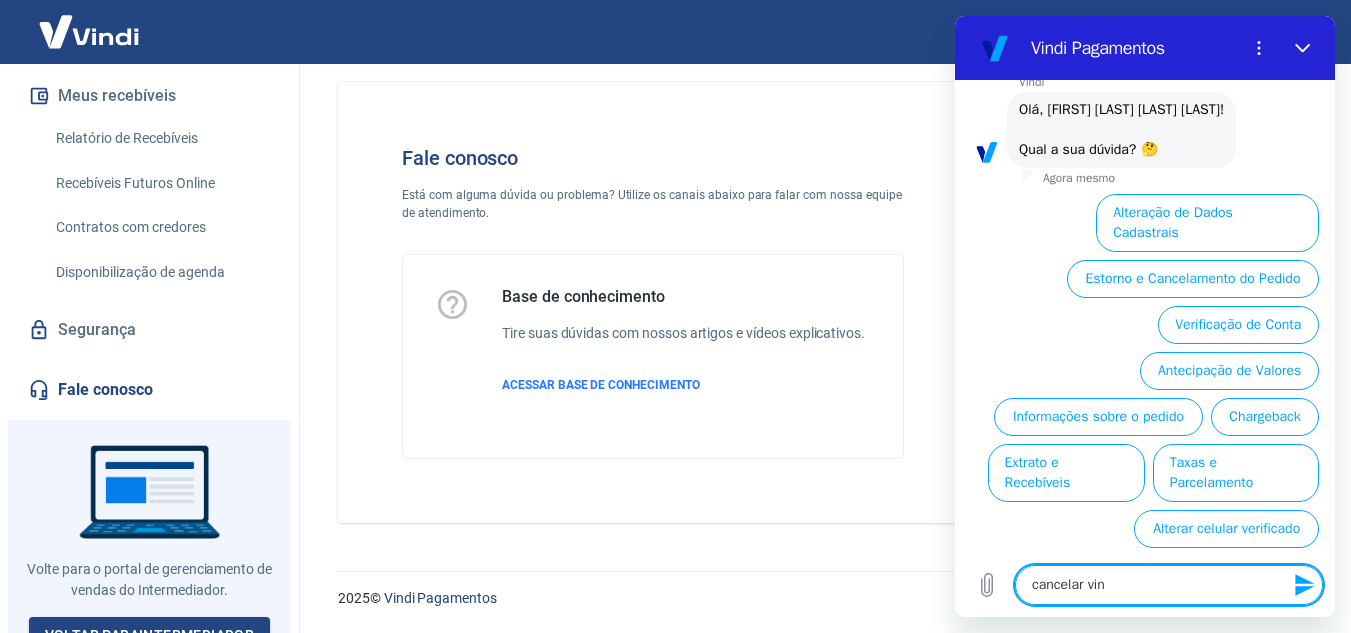 type on "cancelar vind" 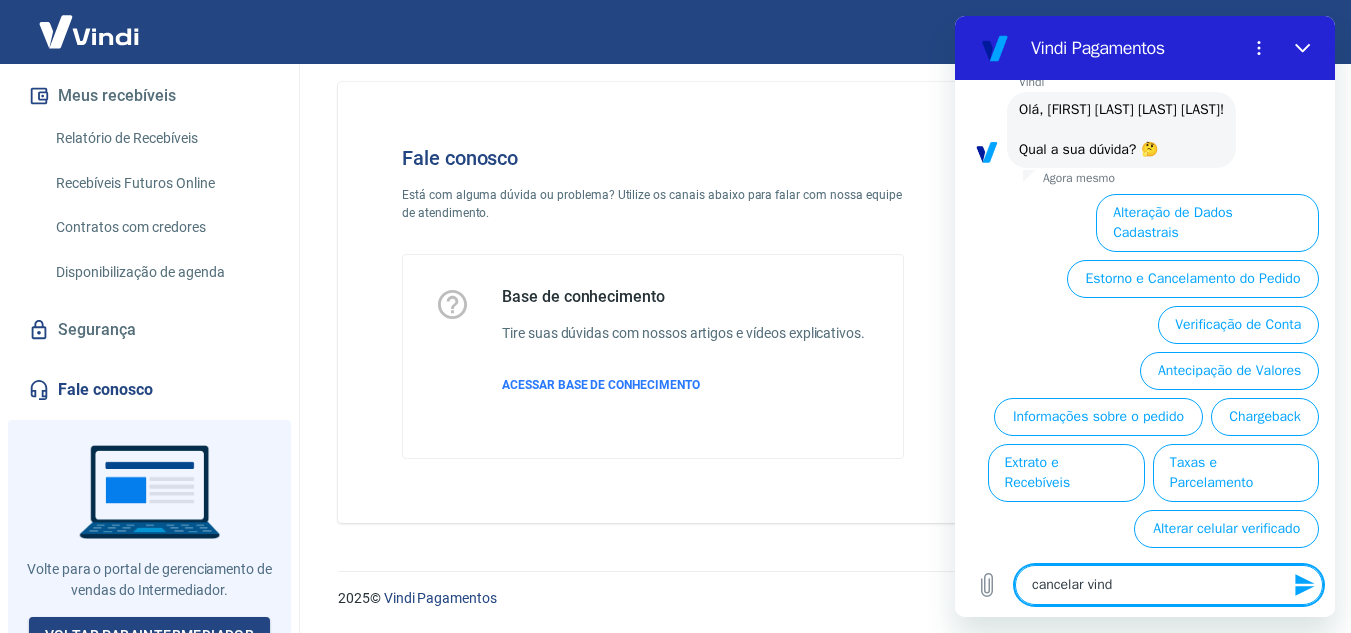 type on "cancelar vindi" 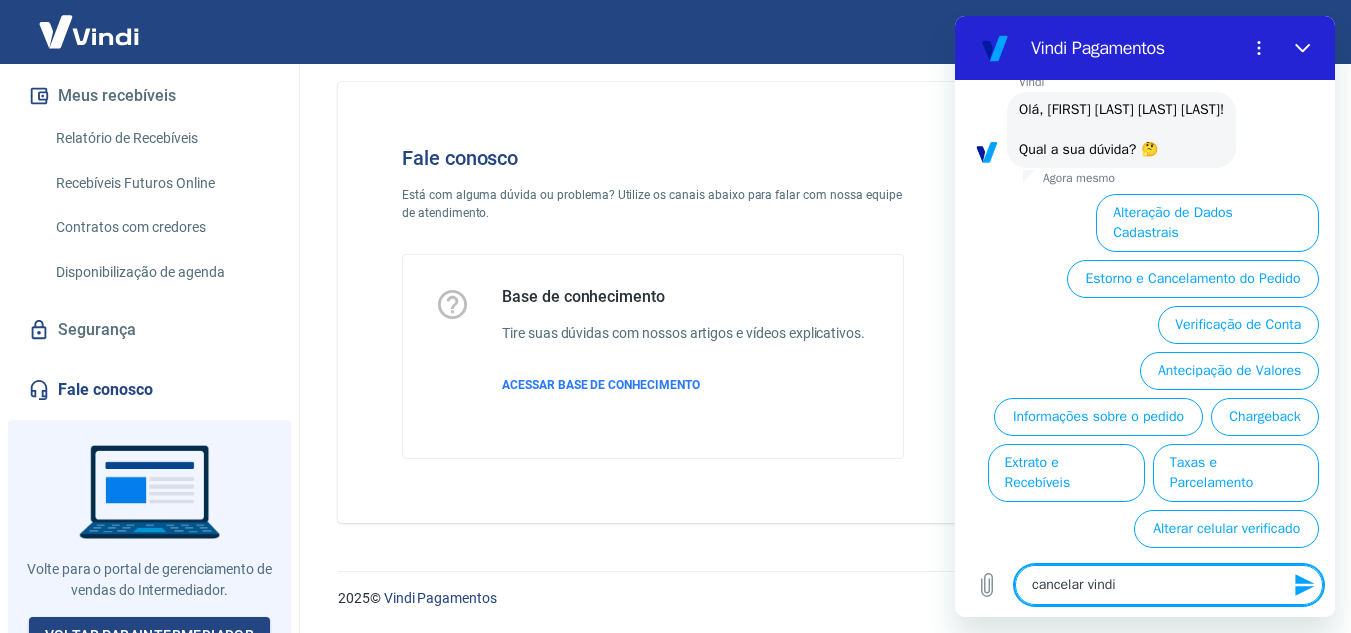 type 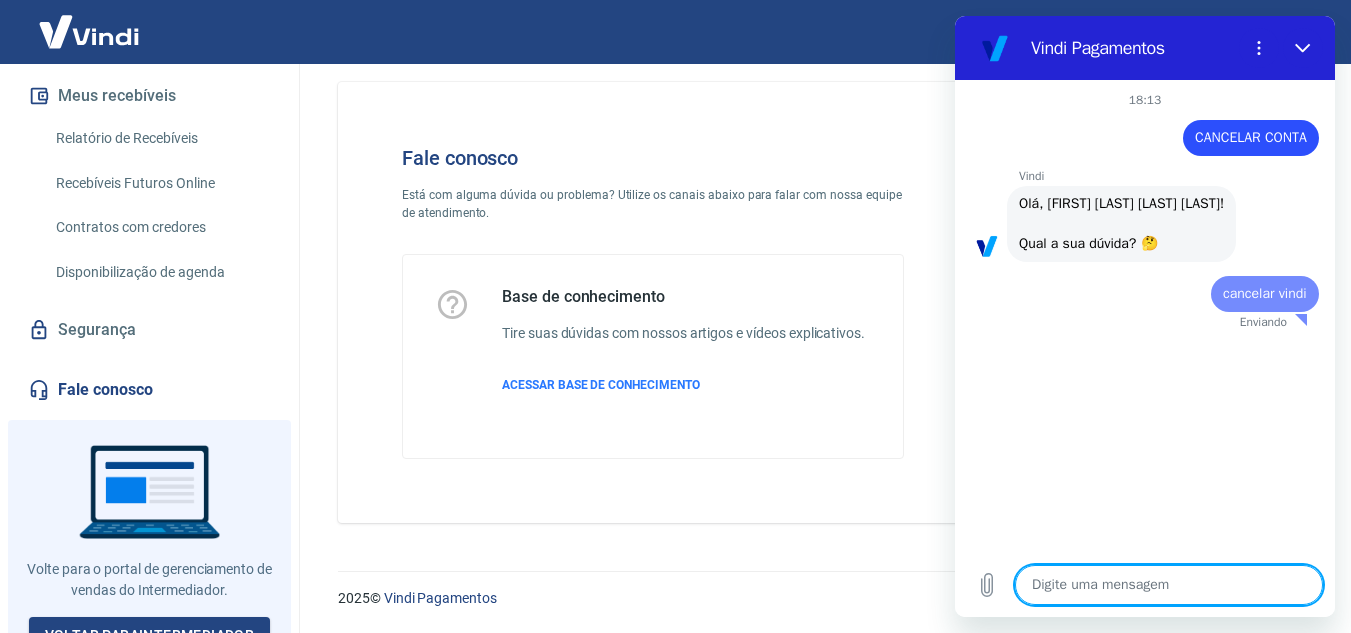 scroll, scrollTop: 0, scrollLeft: 0, axis: both 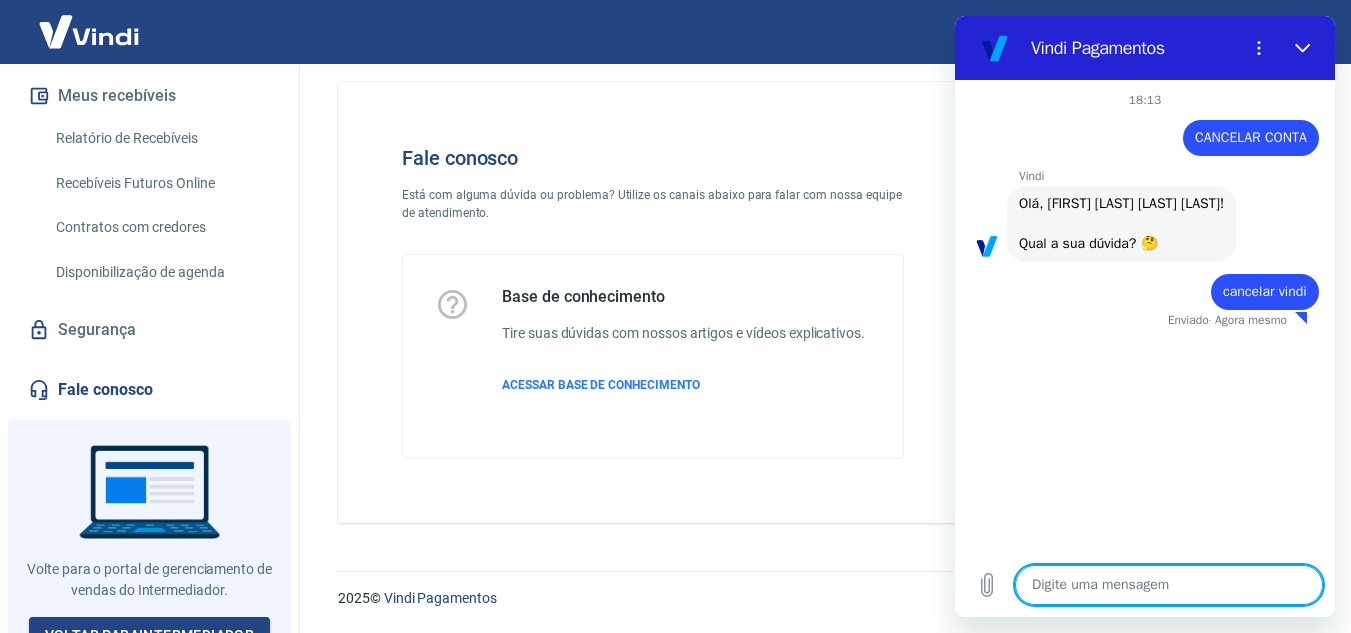 type on "x" 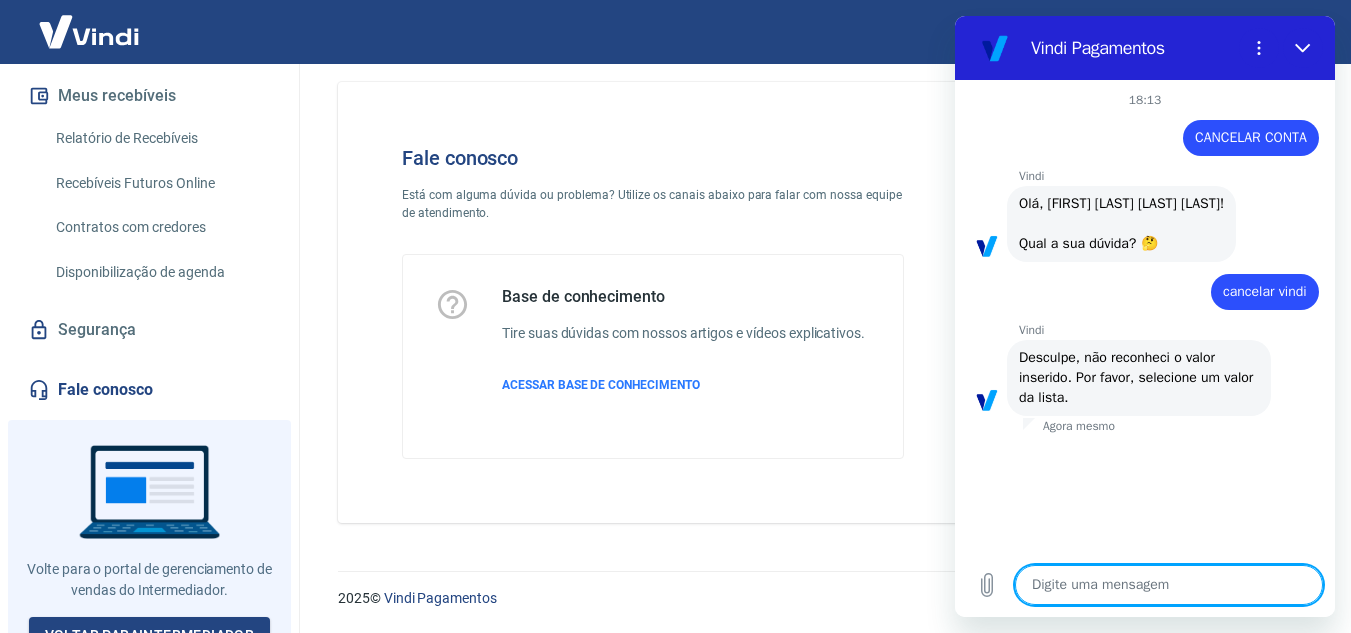 type on "c" 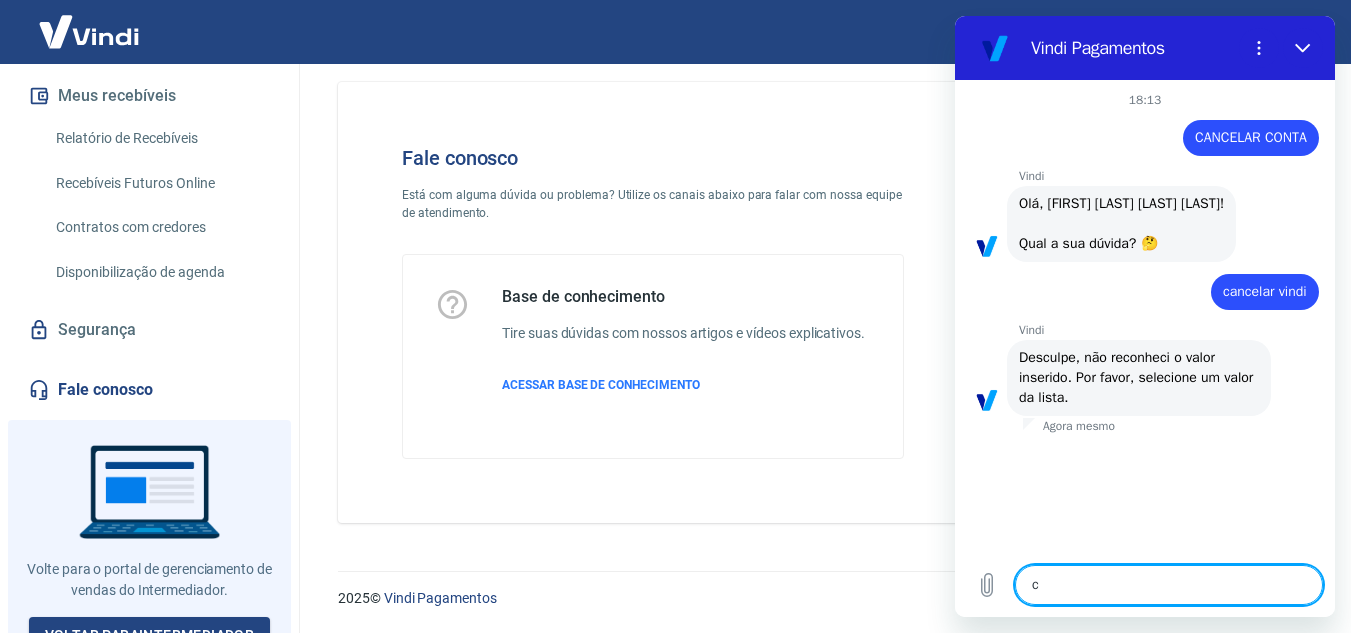 type on "ca" 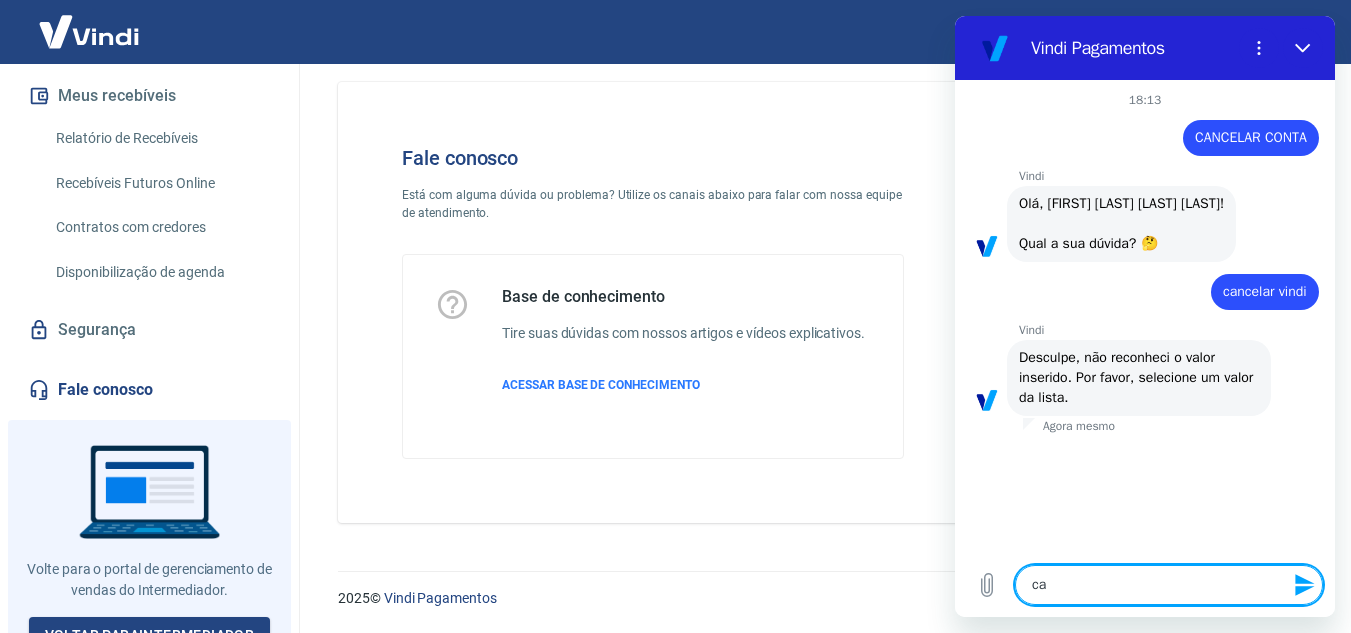 type on "can" 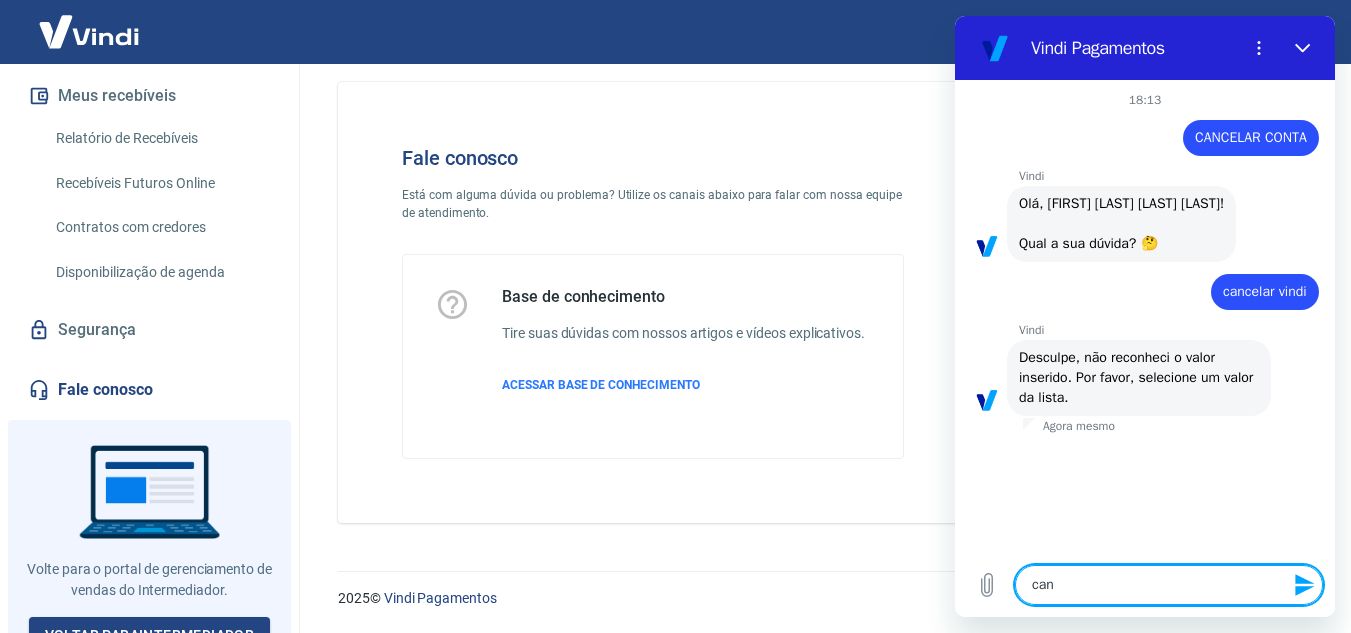 type on "canc" 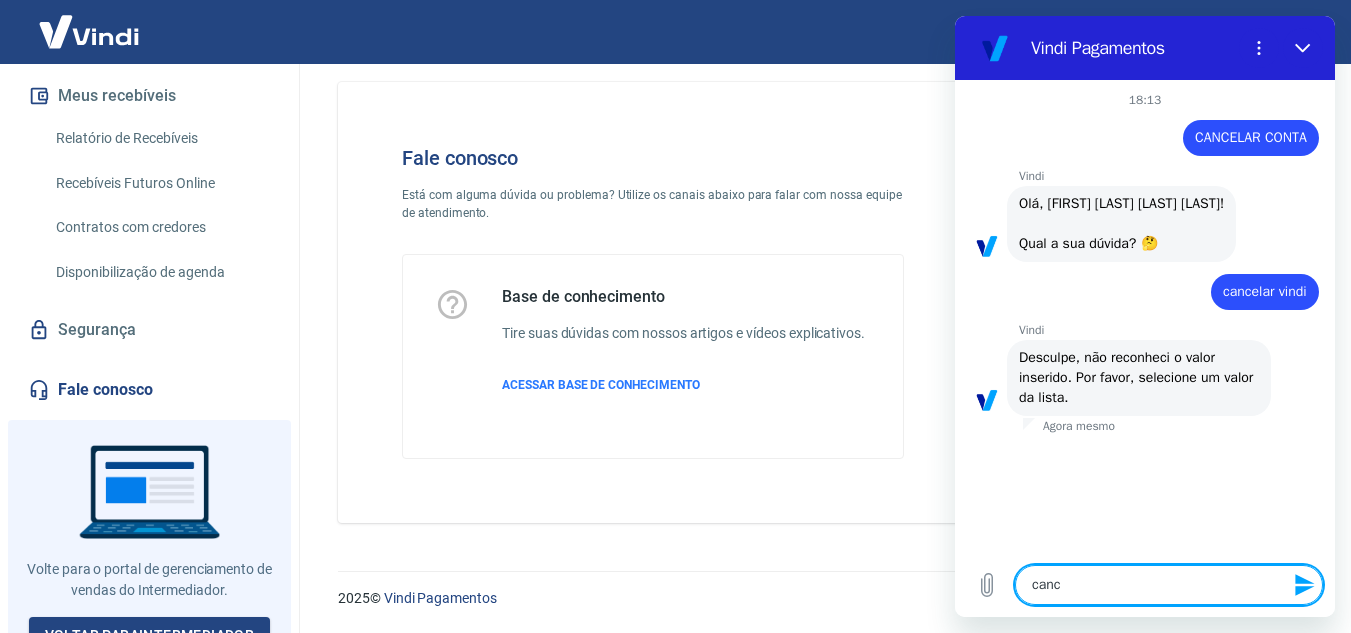 type on "cance" 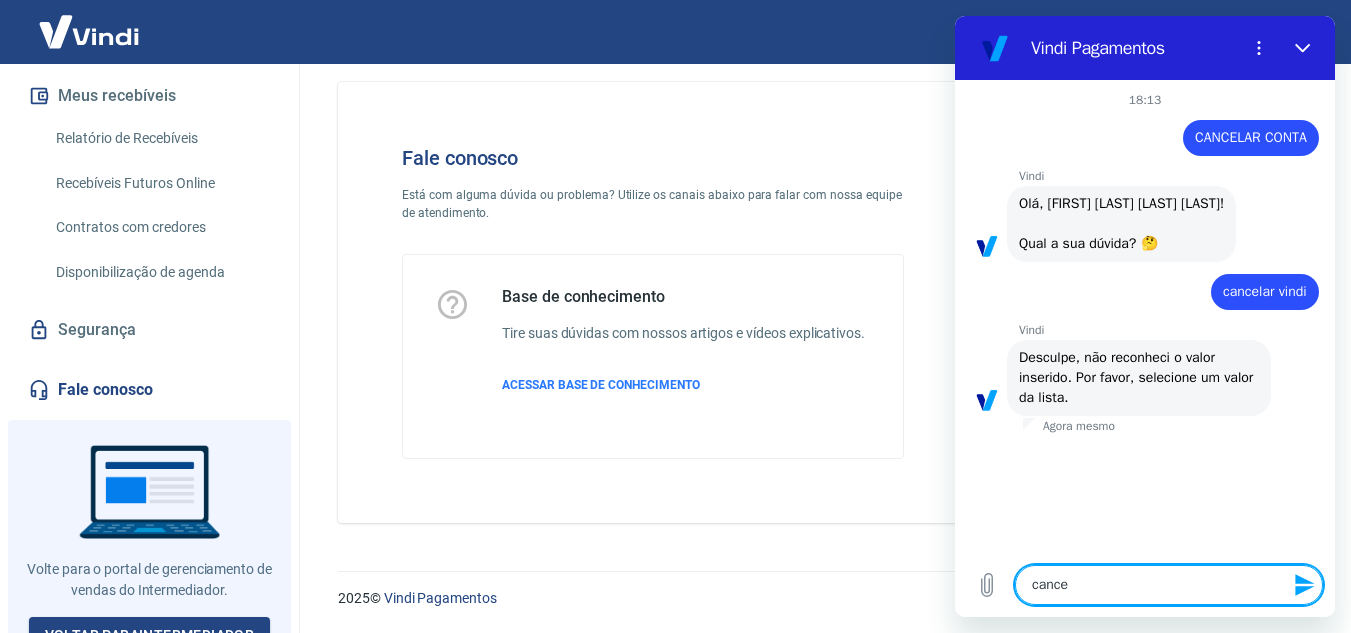 type on "canceç" 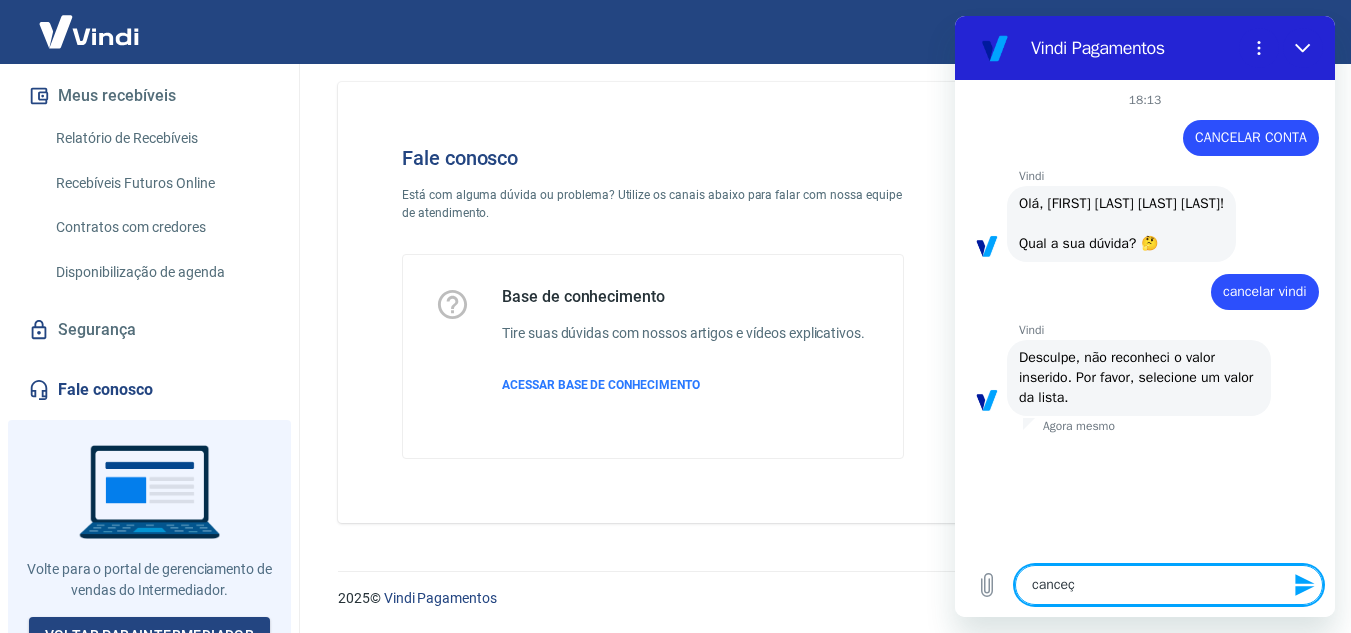 type on "canceça" 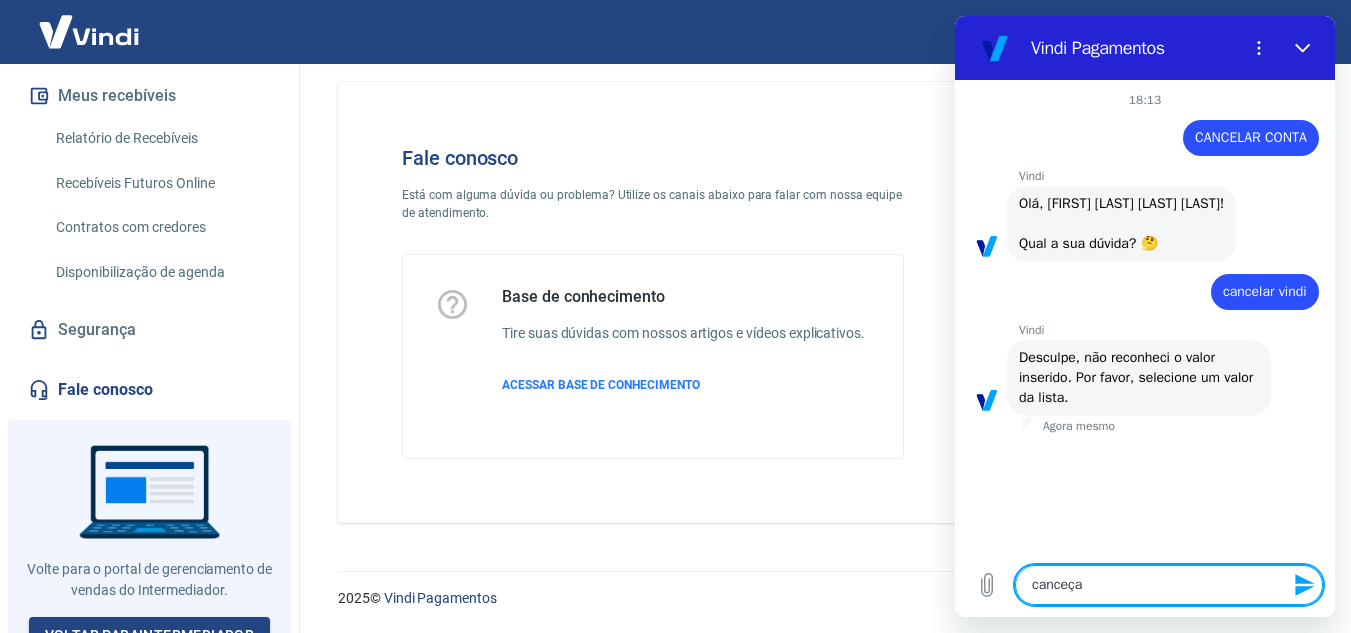 type on "canceçar" 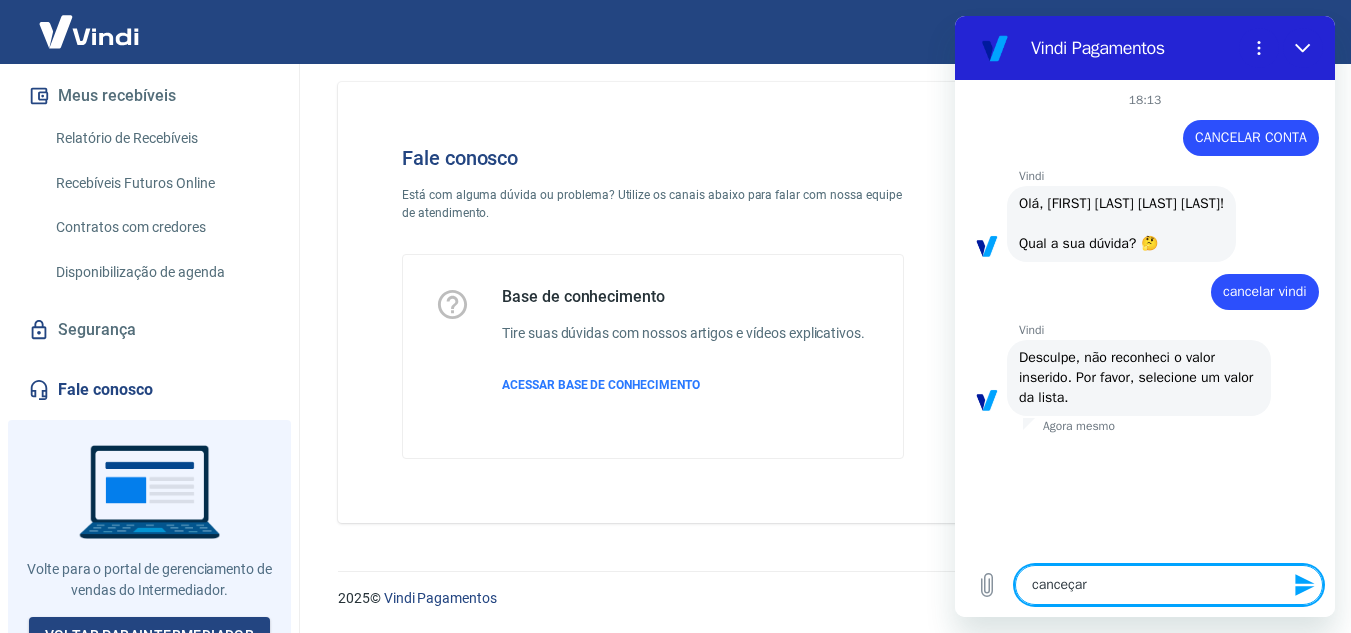 type on "canceça" 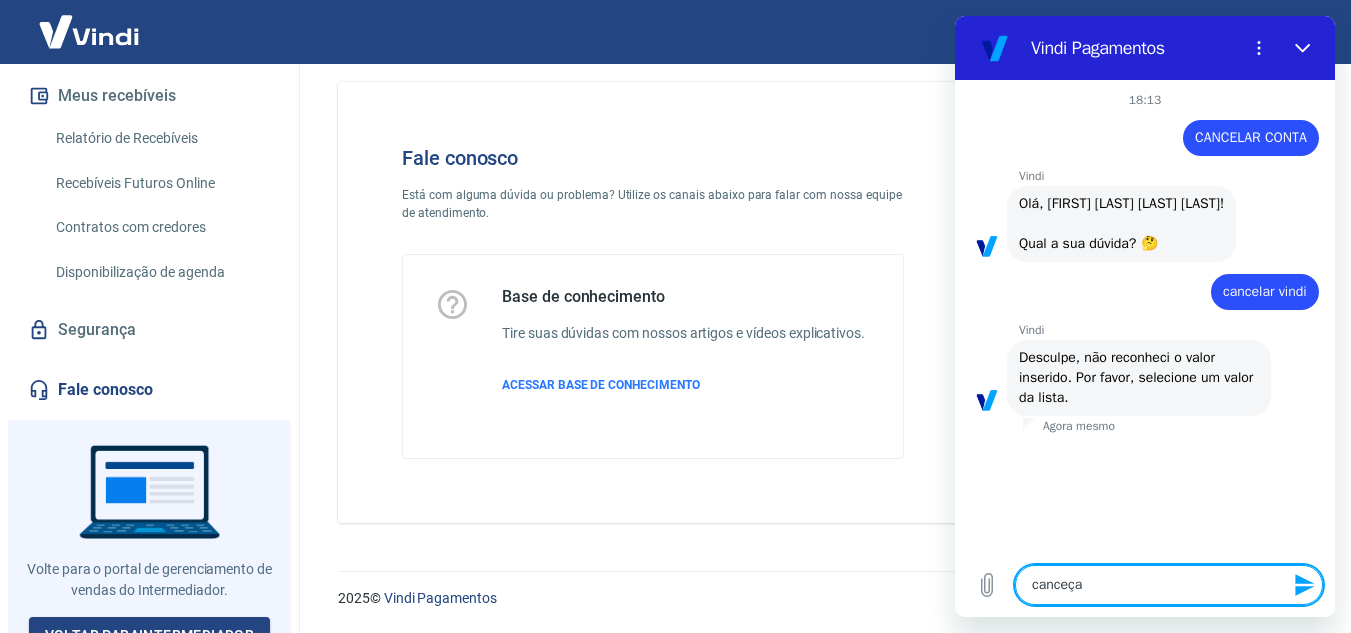 type on "canceç" 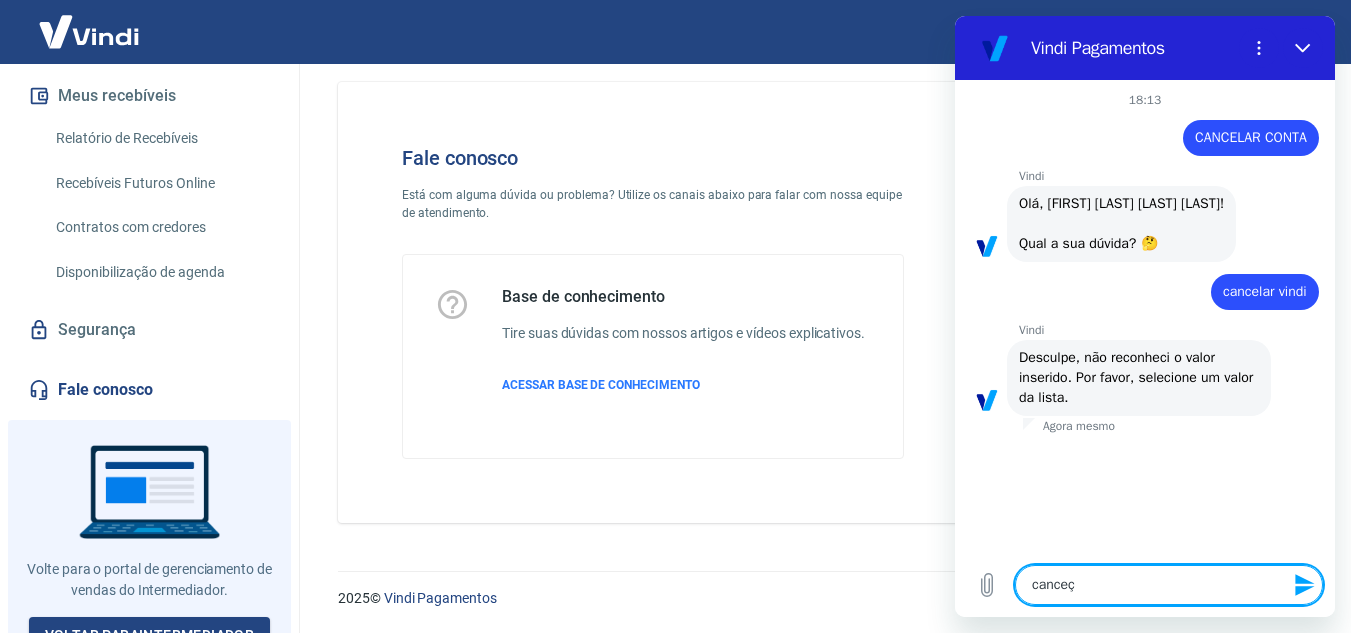 type on "cance" 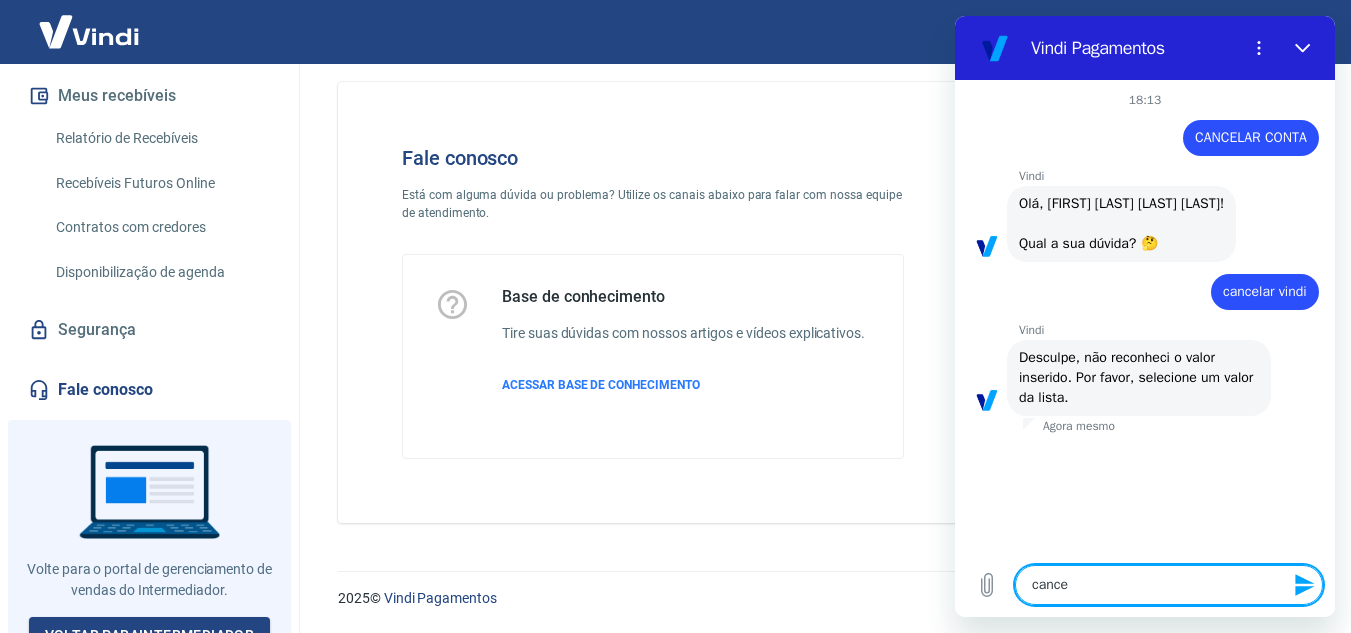 type on "cancel" 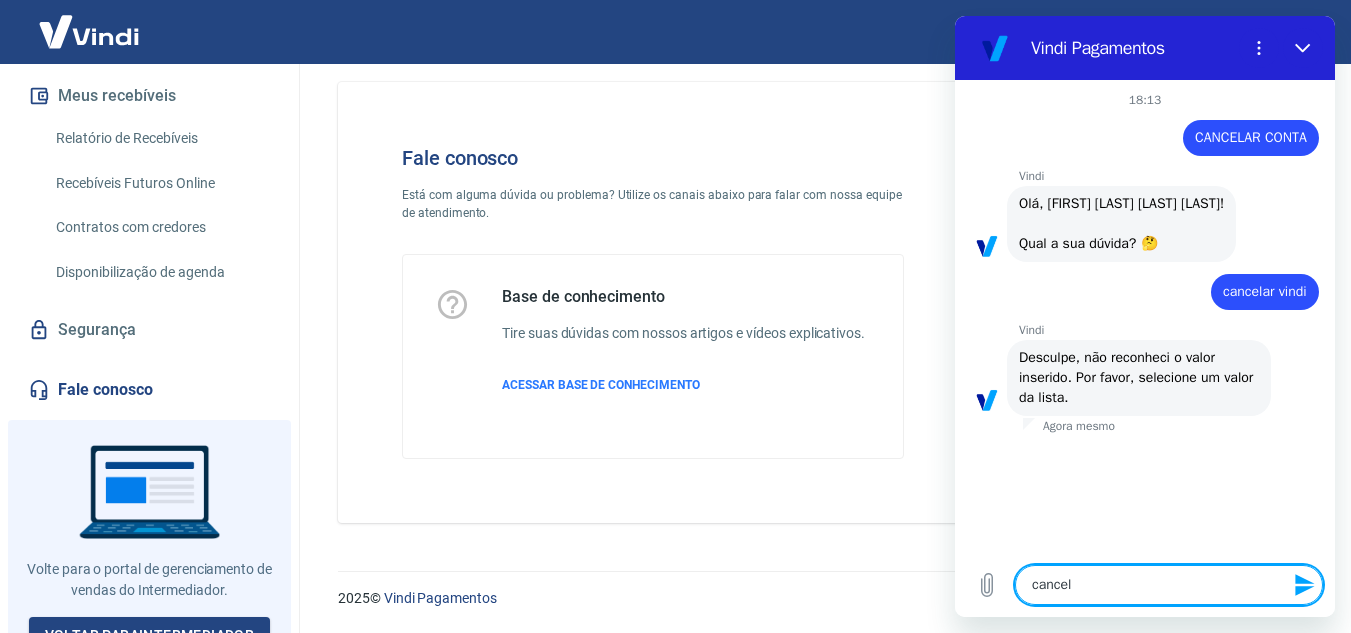 type on "cancela" 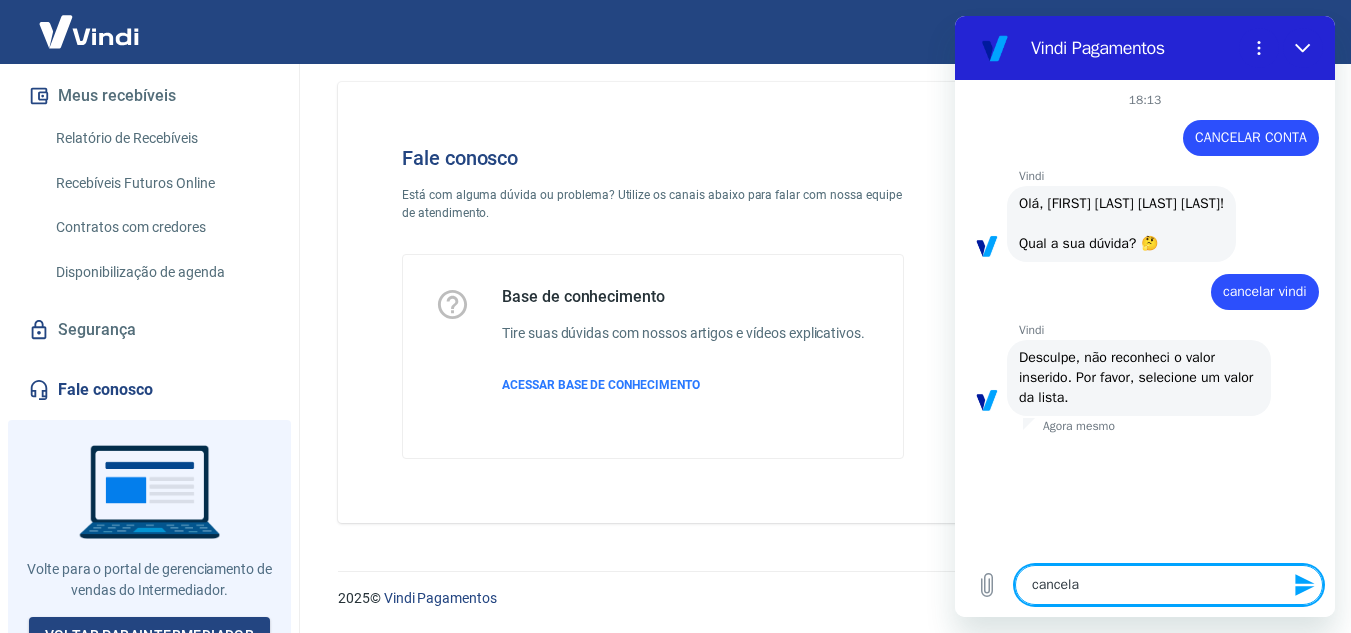 type on "cancelar" 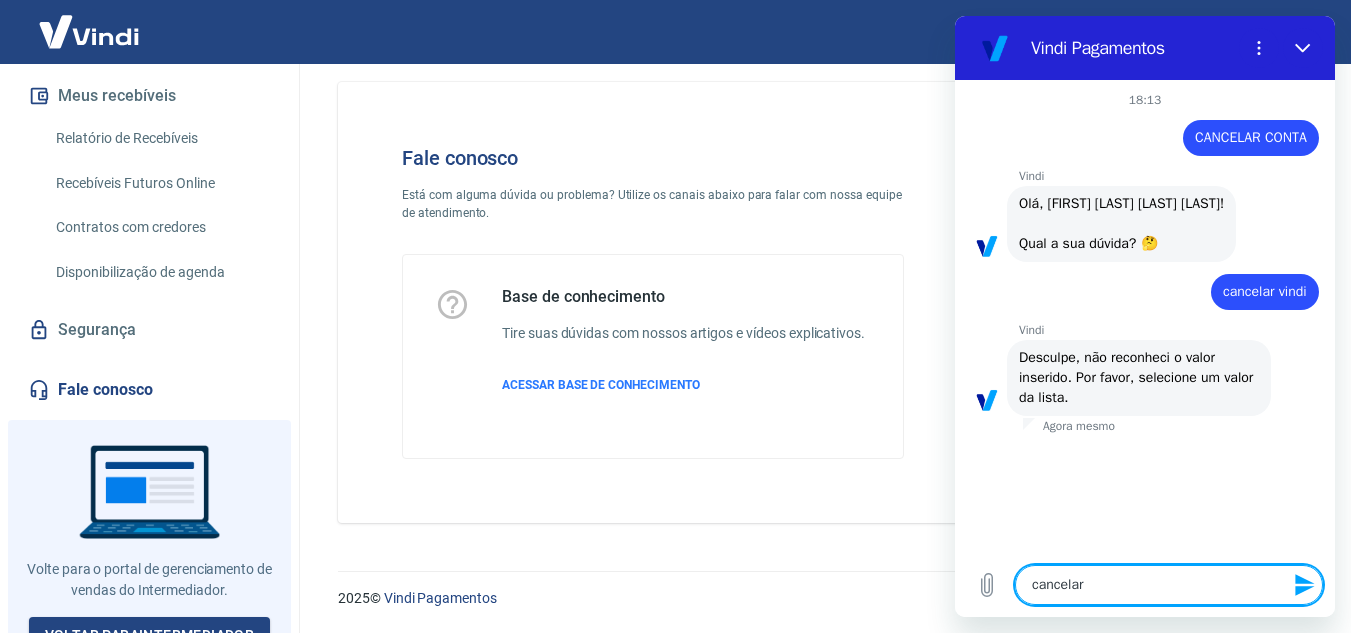type 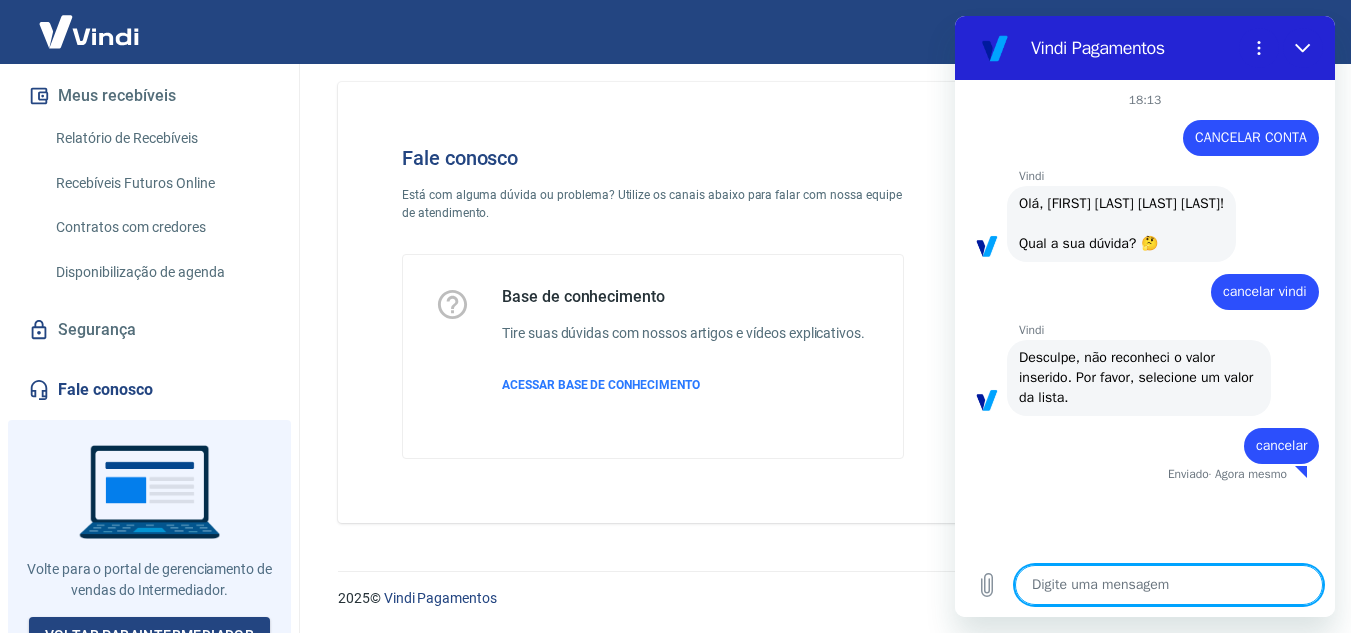 type on "x" 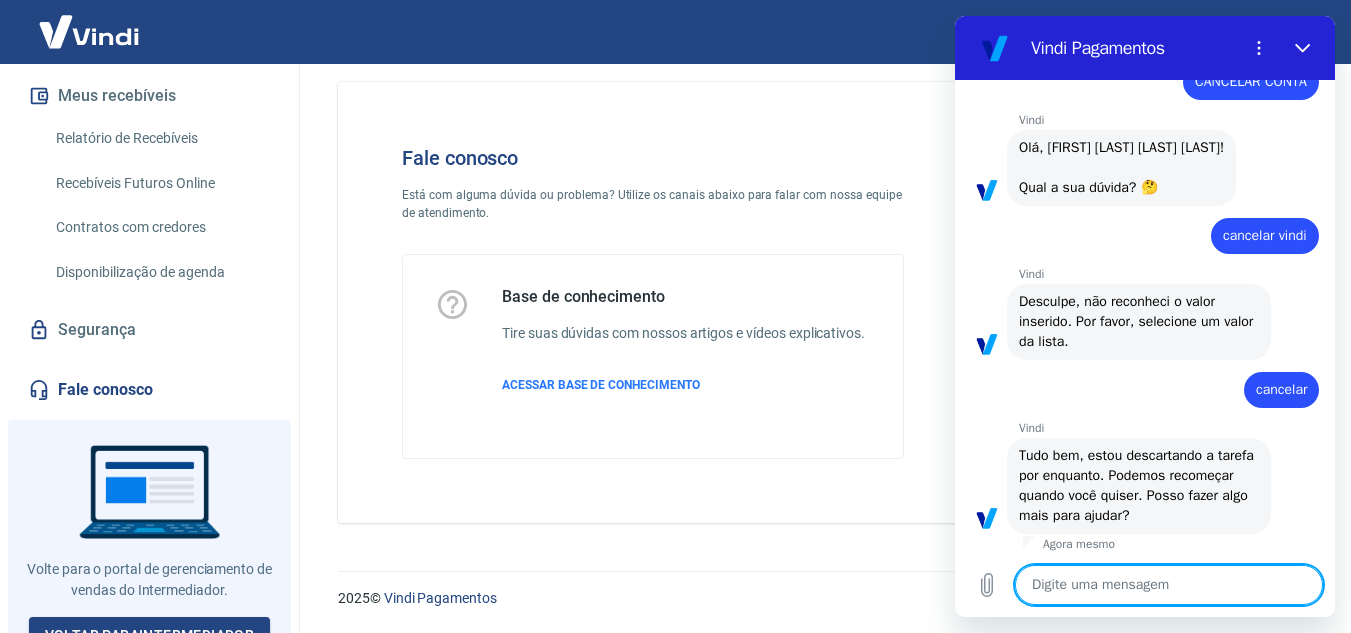 scroll, scrollTop: 60, scrollLeft: 0, axis: vertical 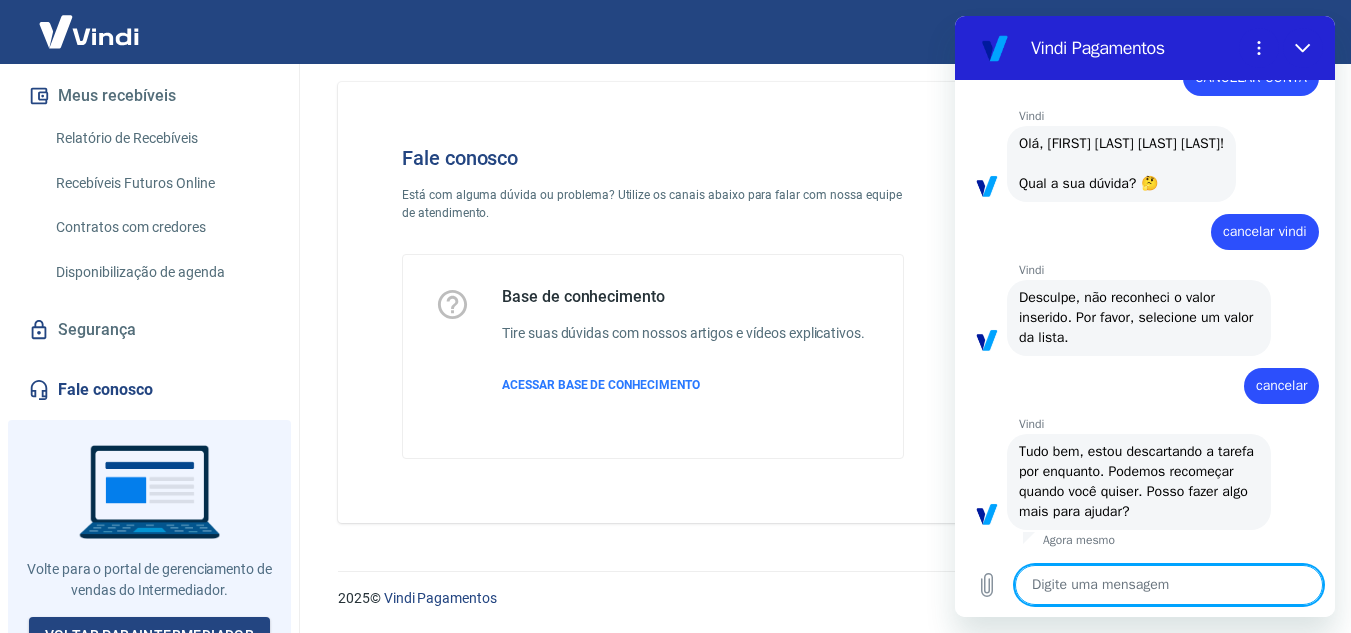 click at bounding box center (1169, 585) 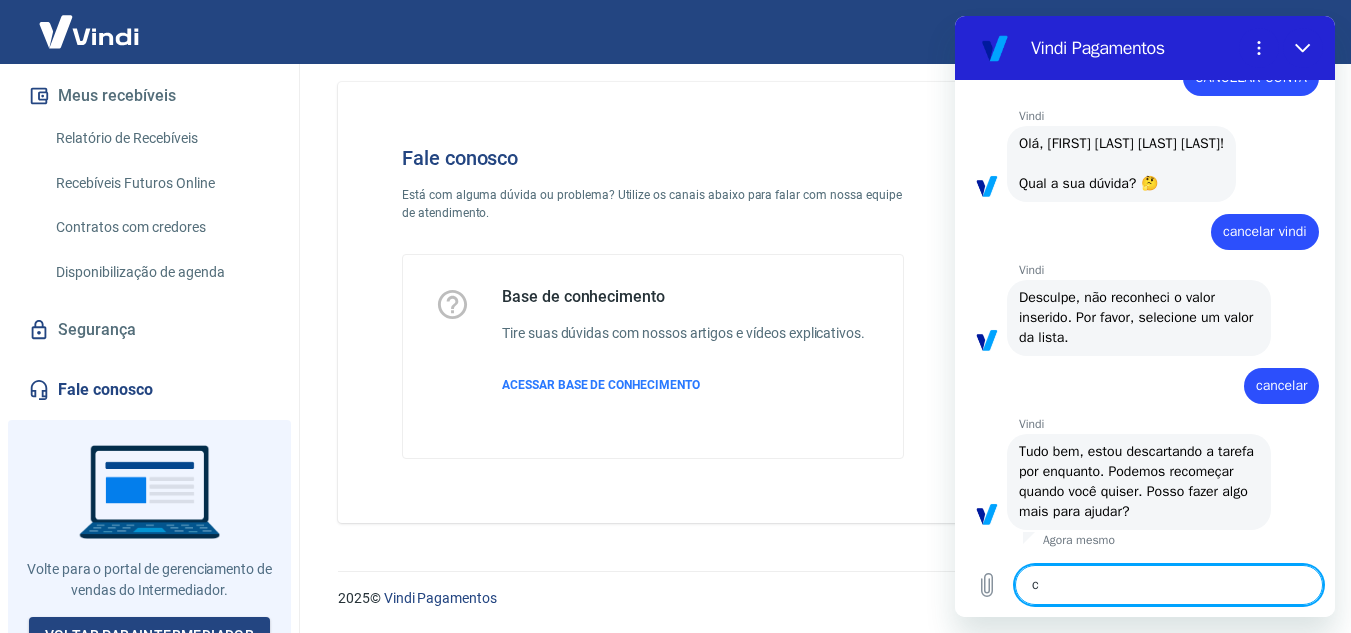 type on "ca" 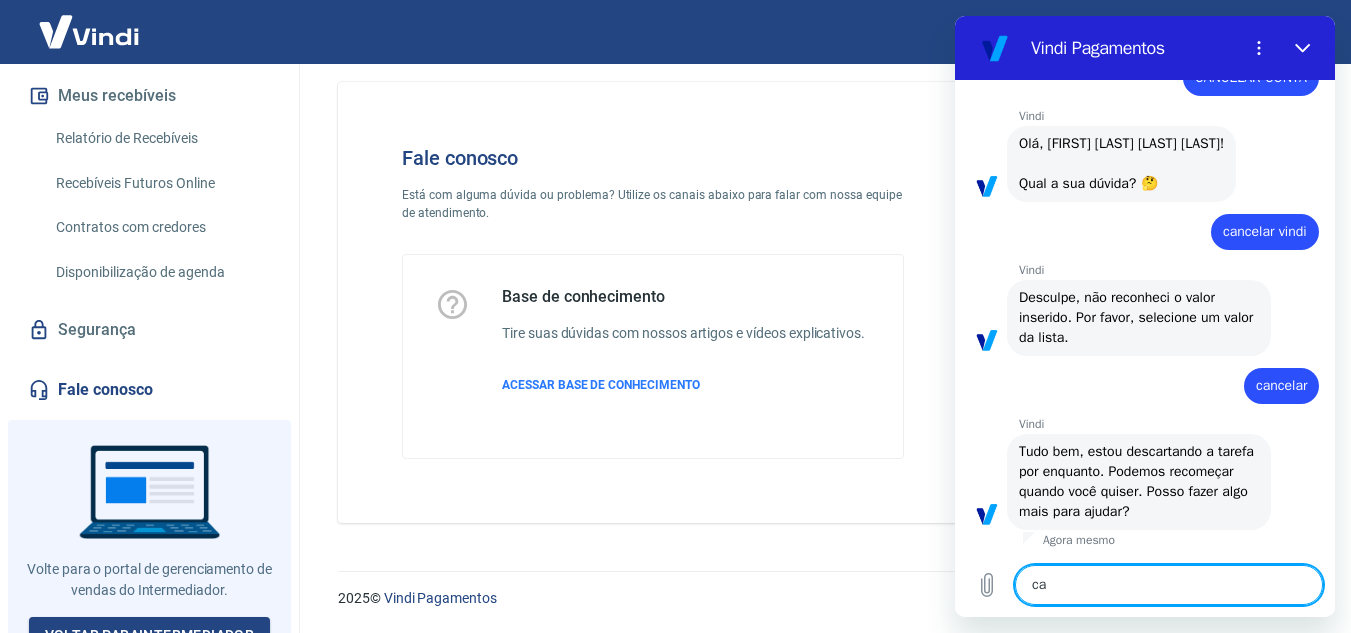 type on "can" 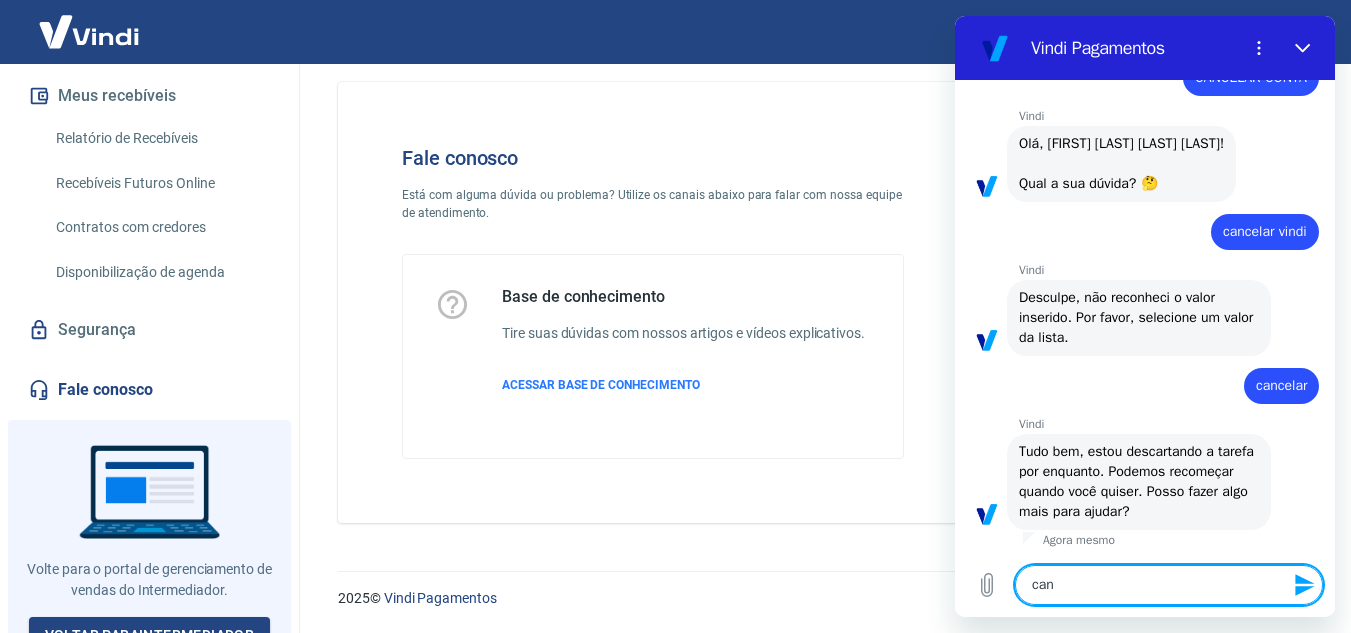 type on "canc" 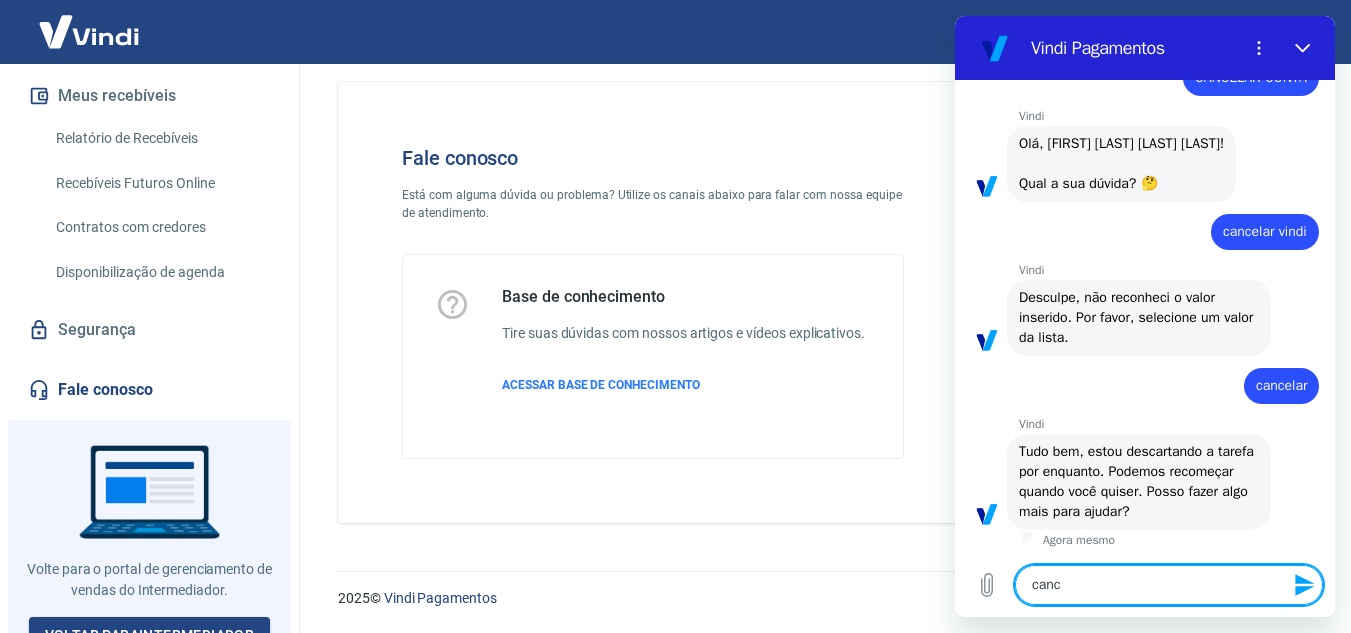 type on "x" 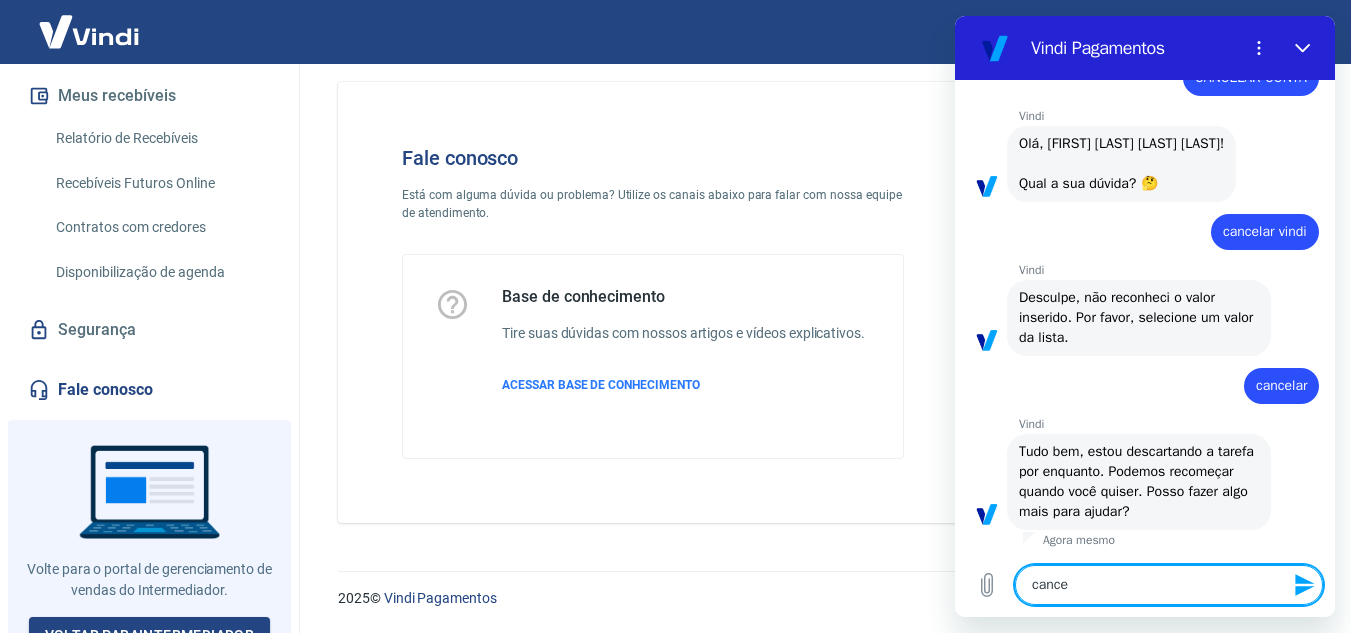 type on "cancel" 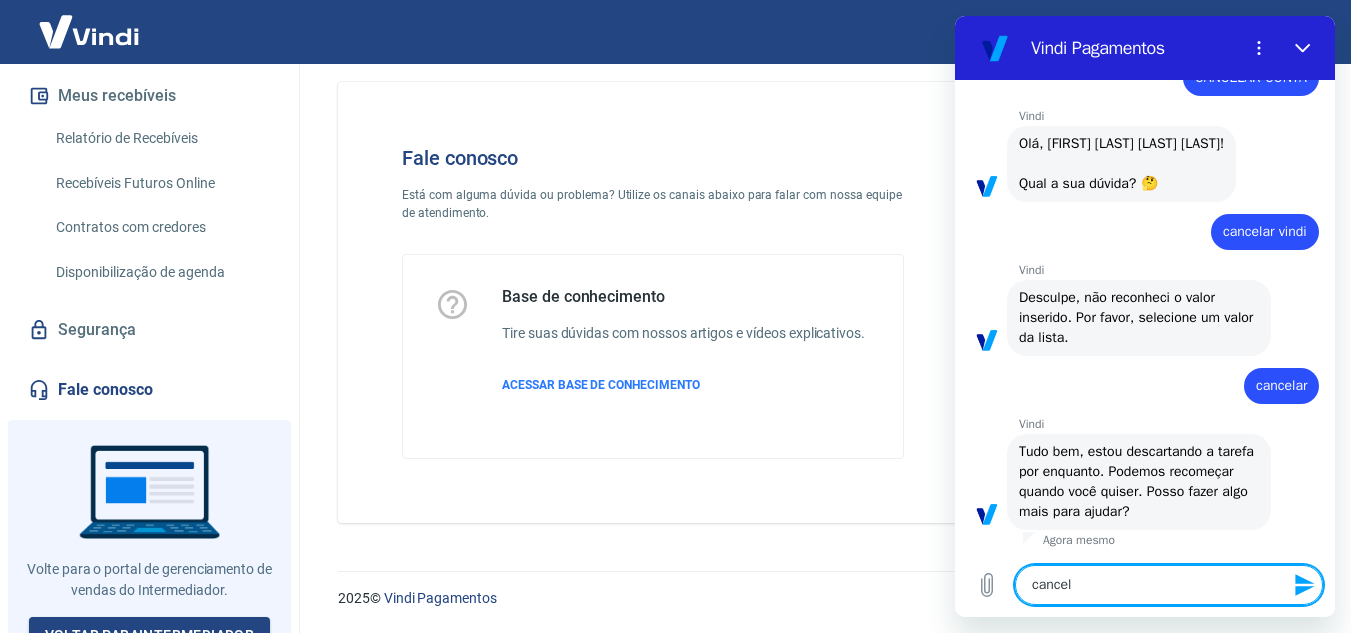 type on "cancela" 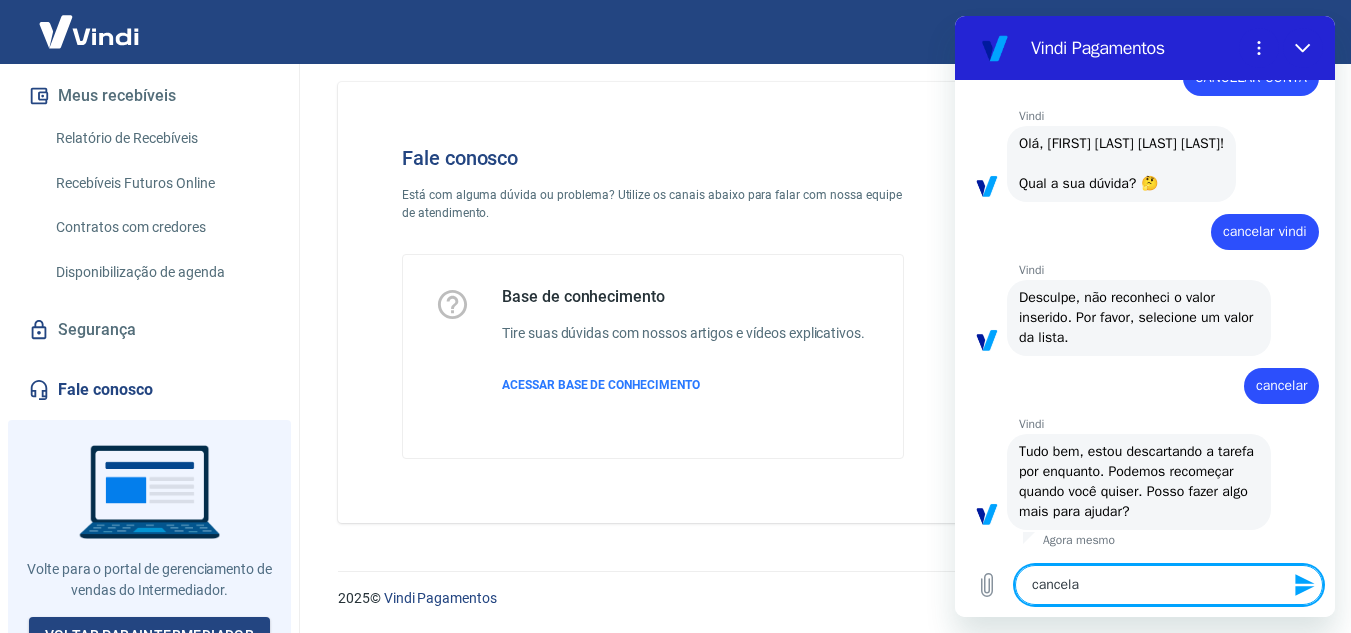 type on "cancelar" 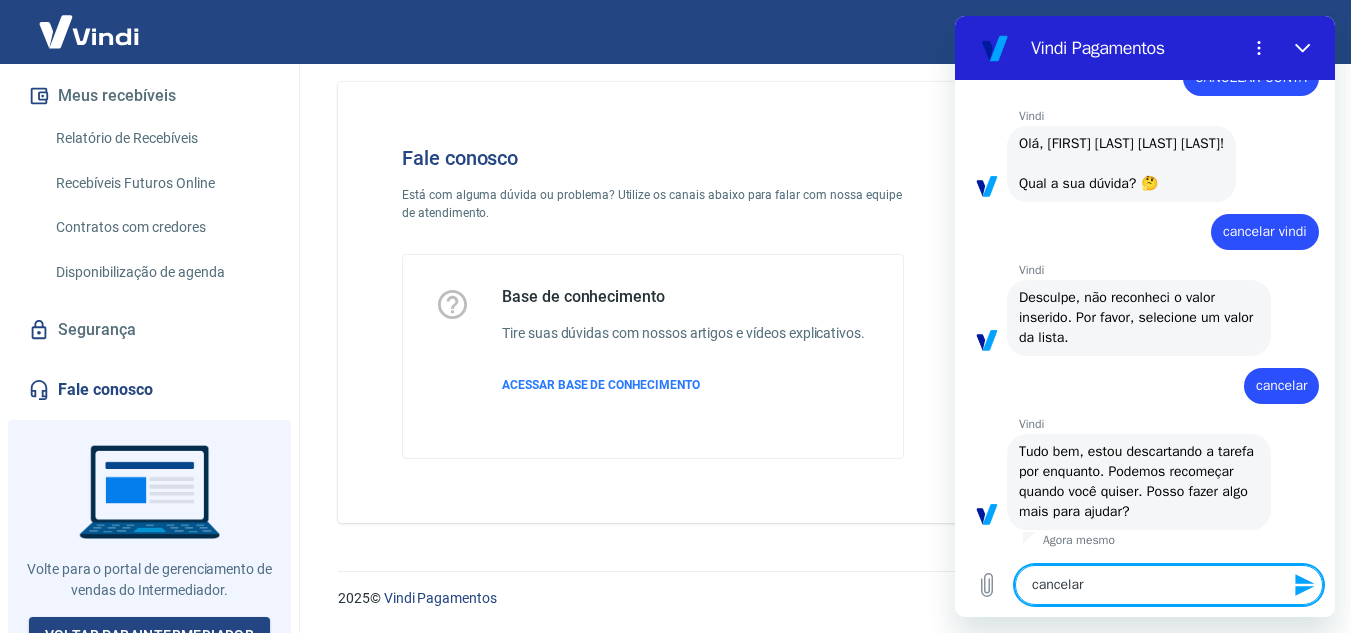 type on "cancelar" 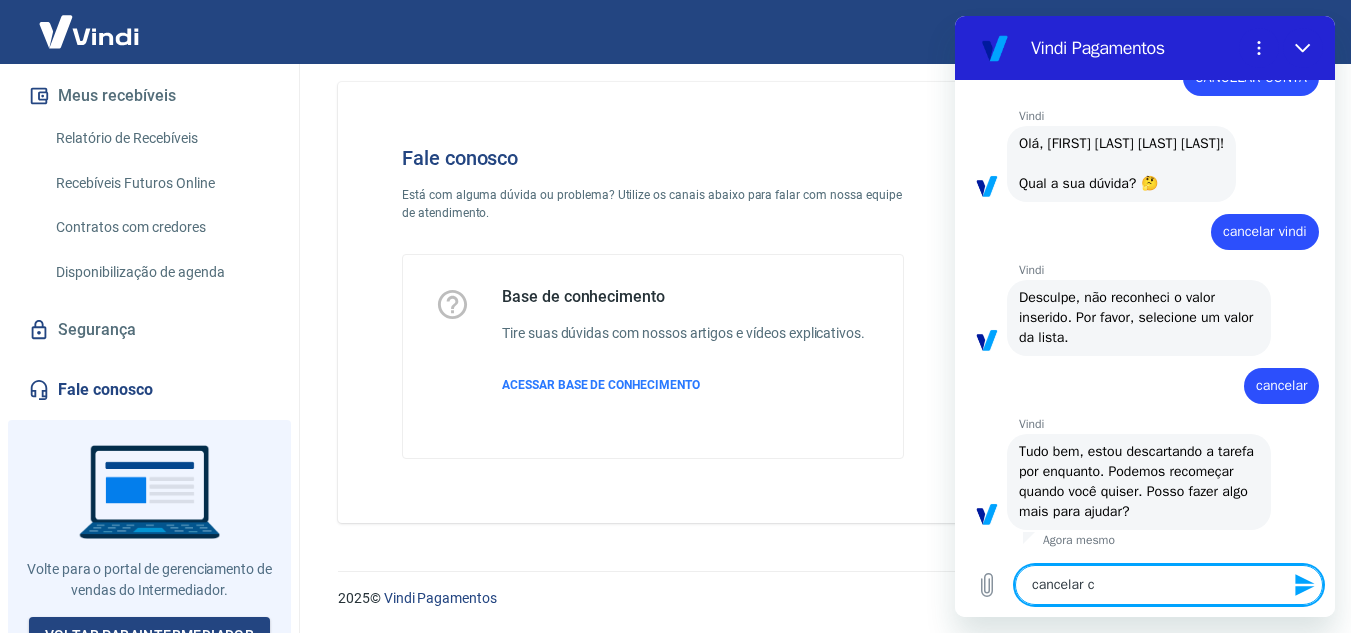 type on "cancelar co" 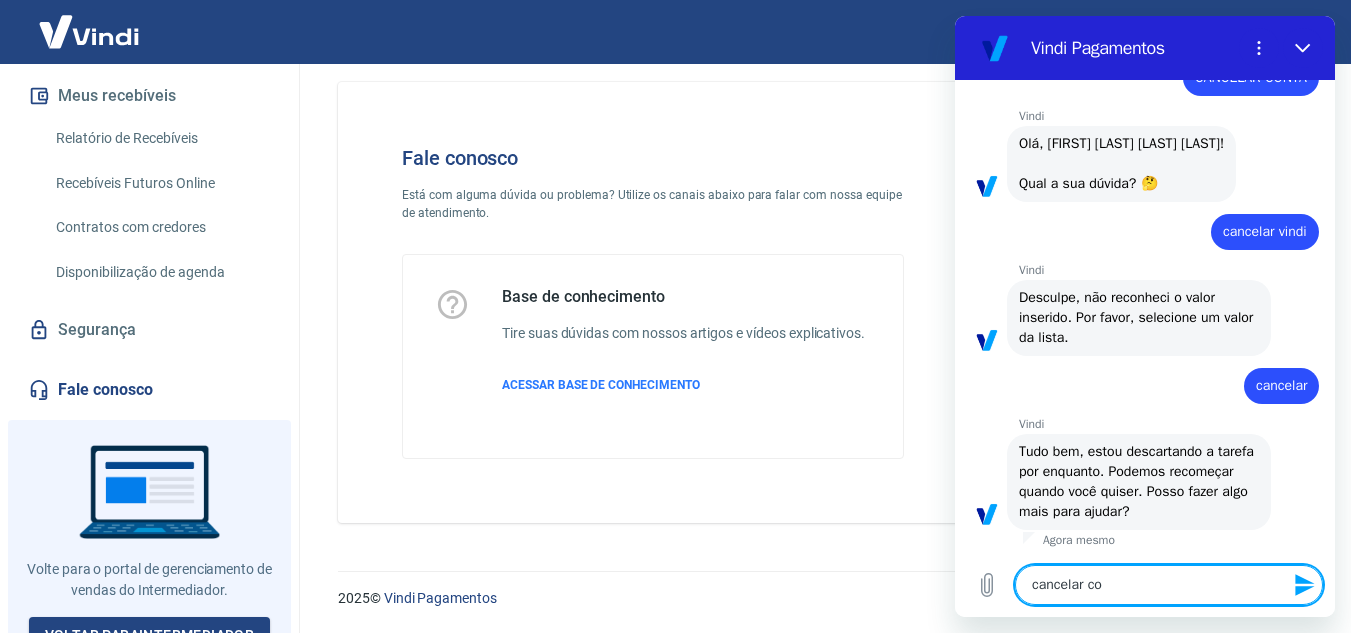 type on "cancelar con" 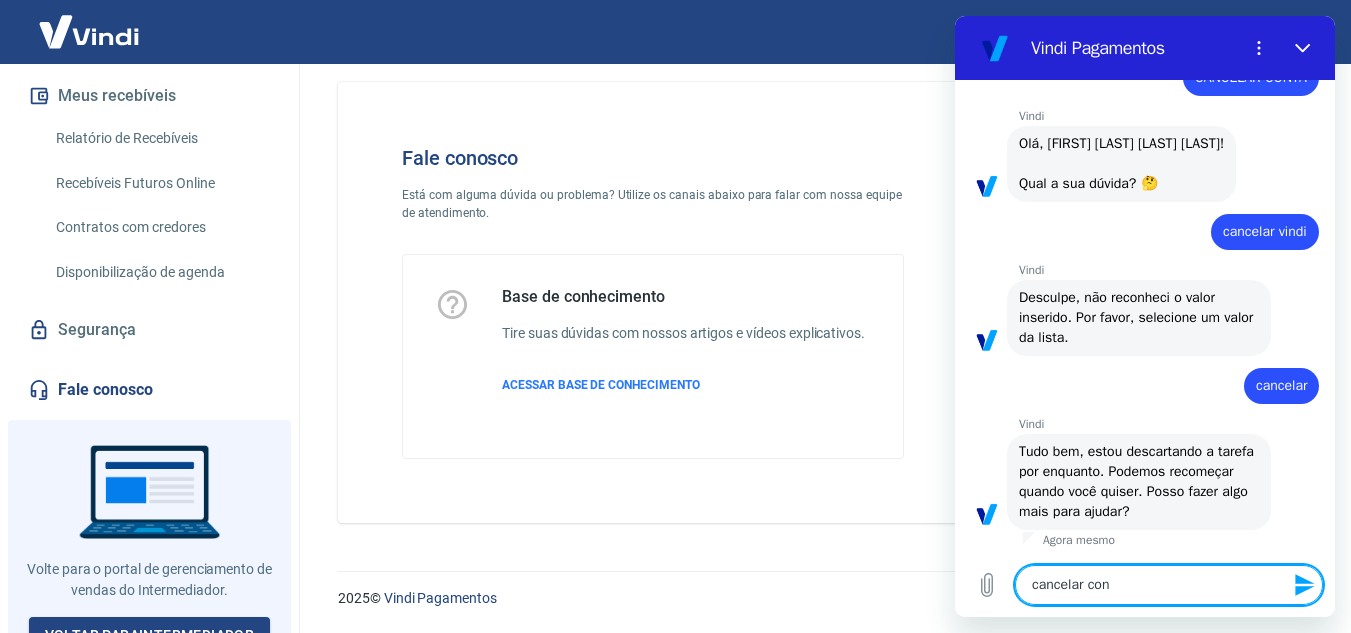 type on "cancelar cont" 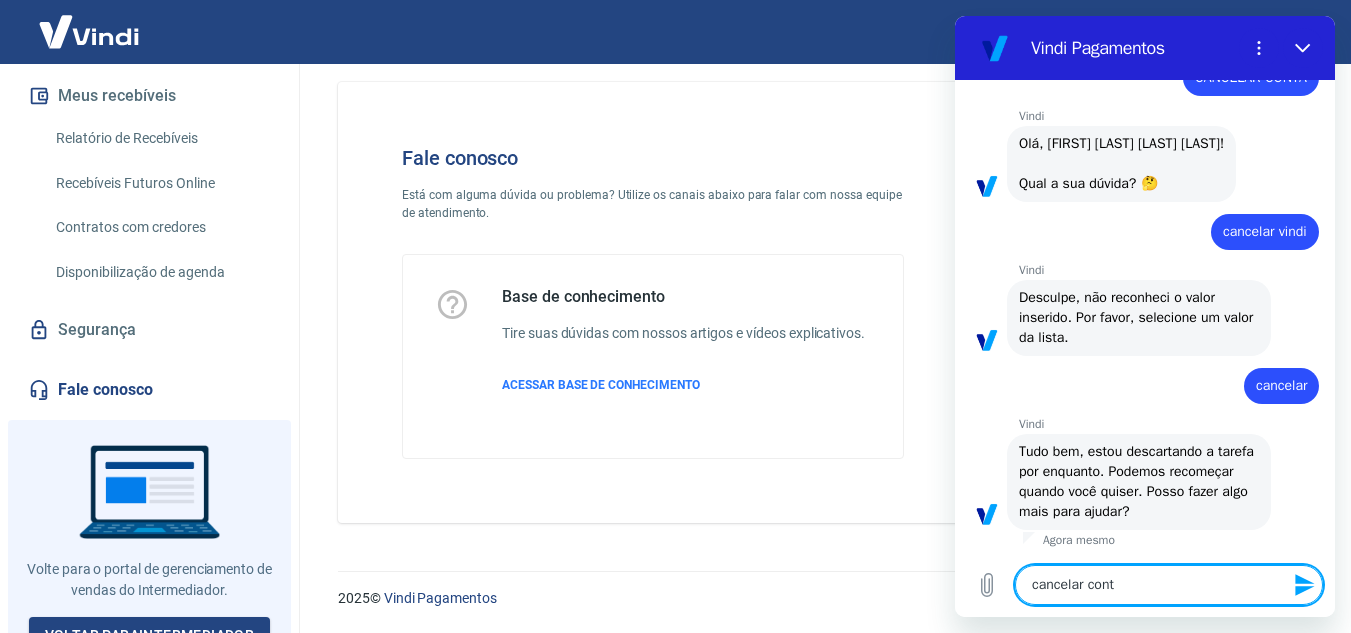 type on "x" 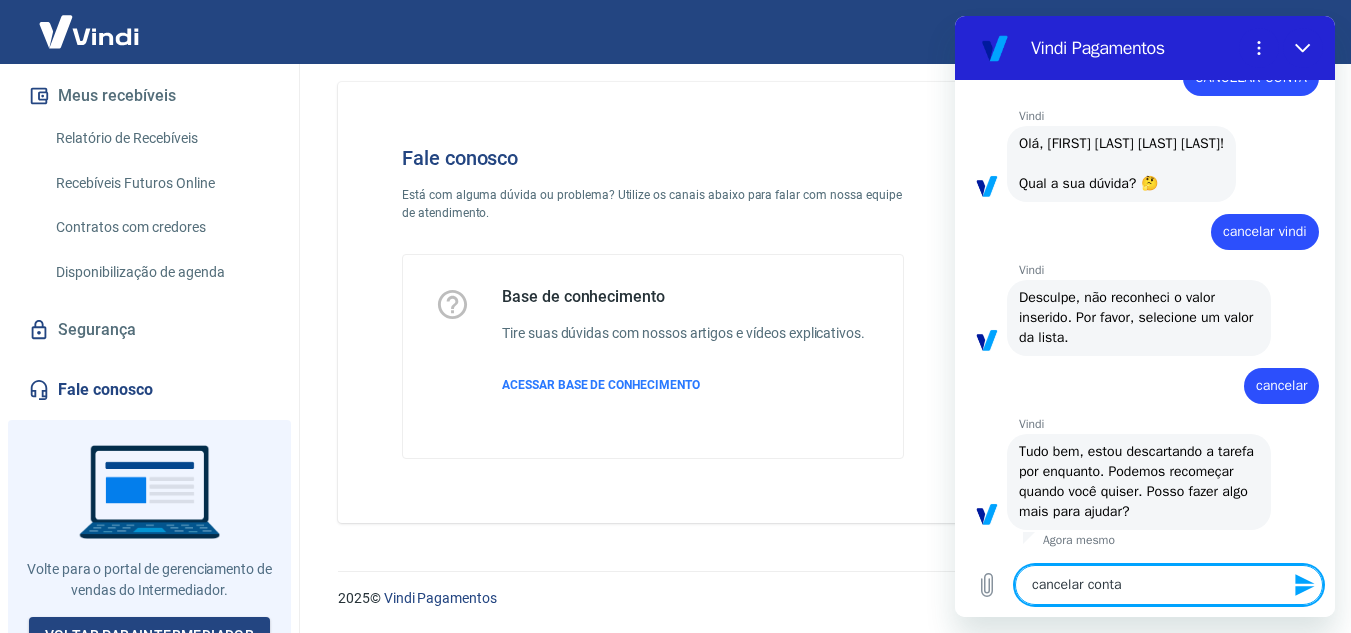 type on "x" 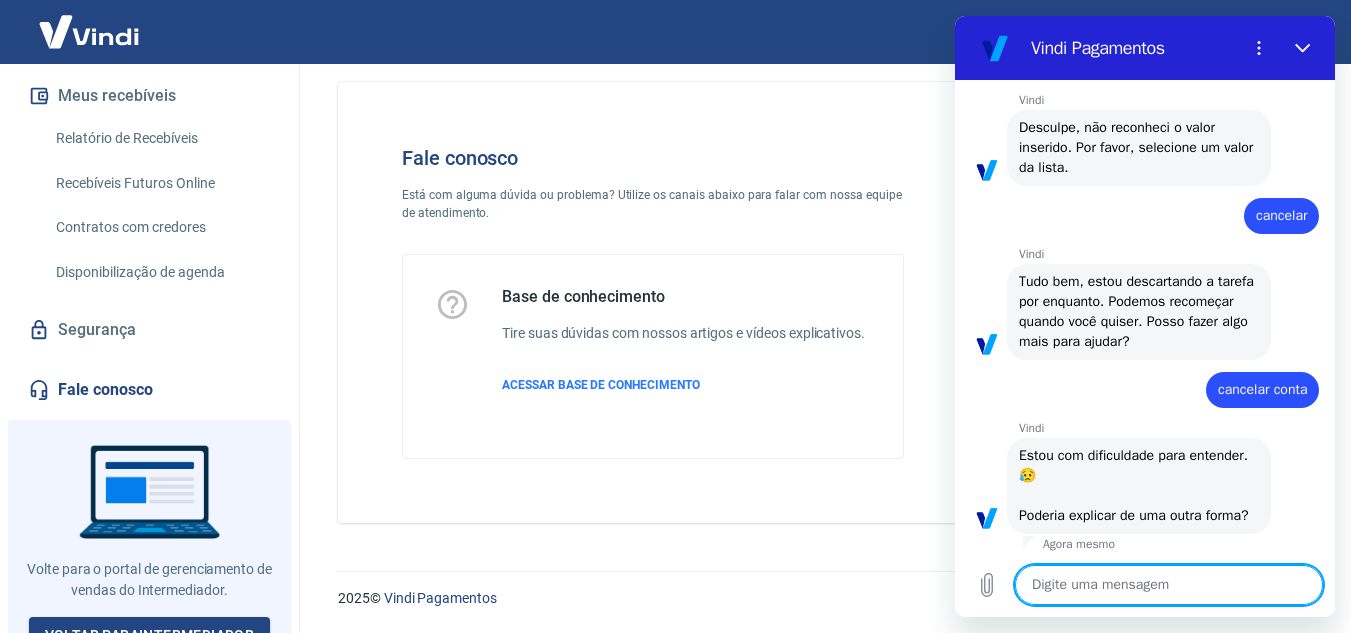 scroll, scrollTop: 254, scrollLeft: 0, axis: vertical 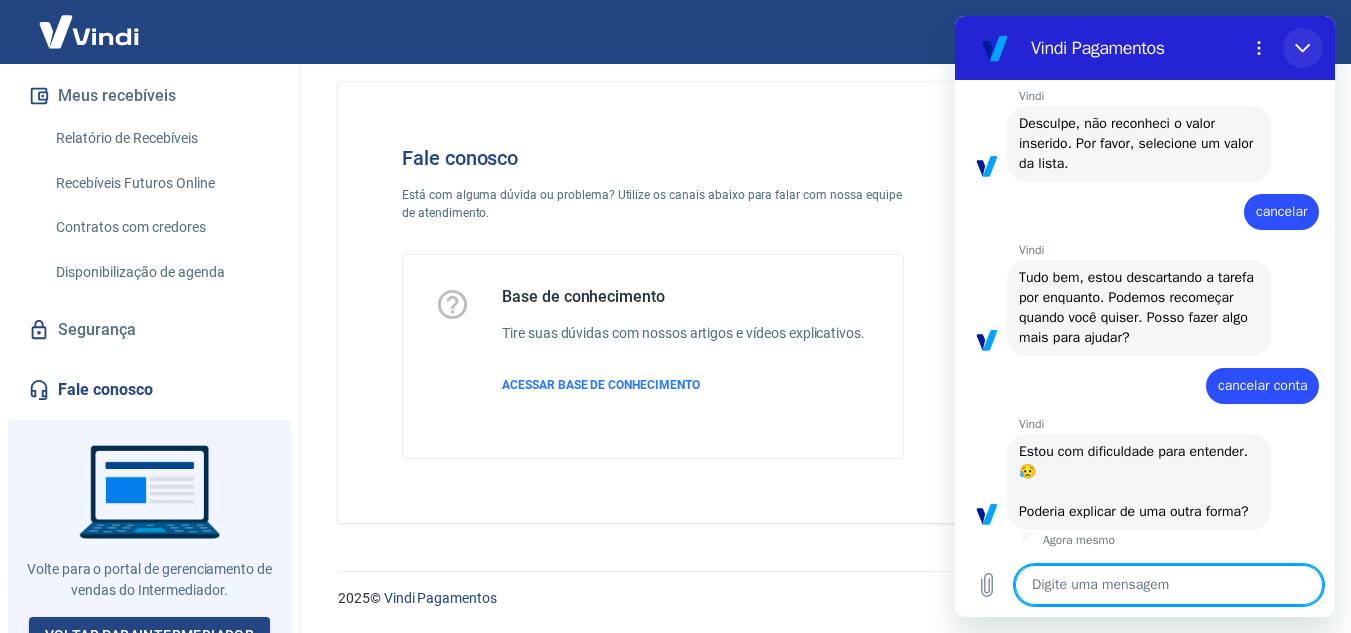 click 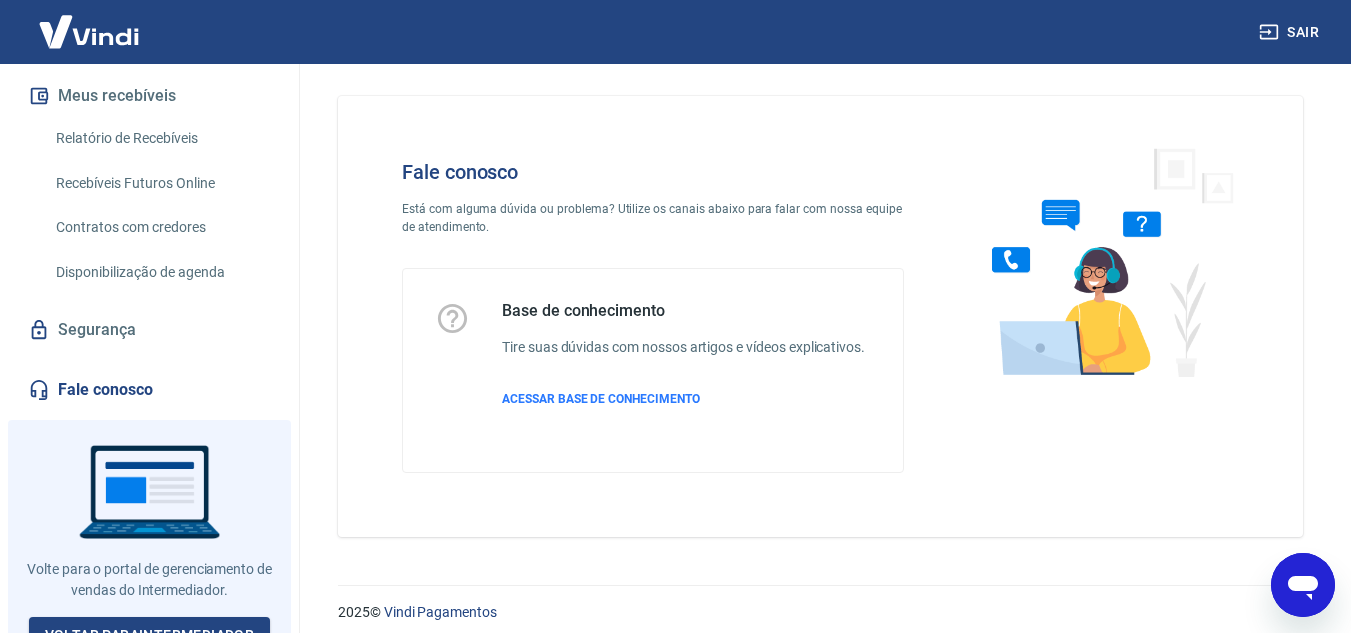 scroll, scrollTop: 0, scrollLeft: 0, axis: both 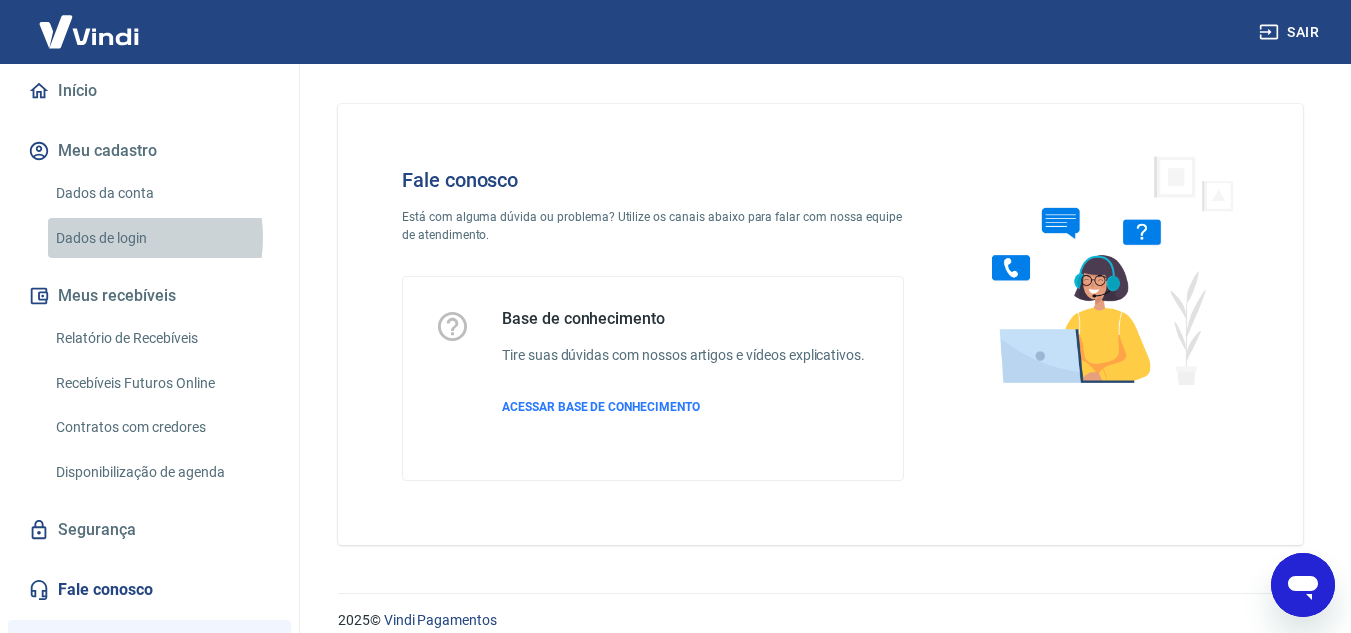 click on "Dados de login" at bounding box center [161, 238] 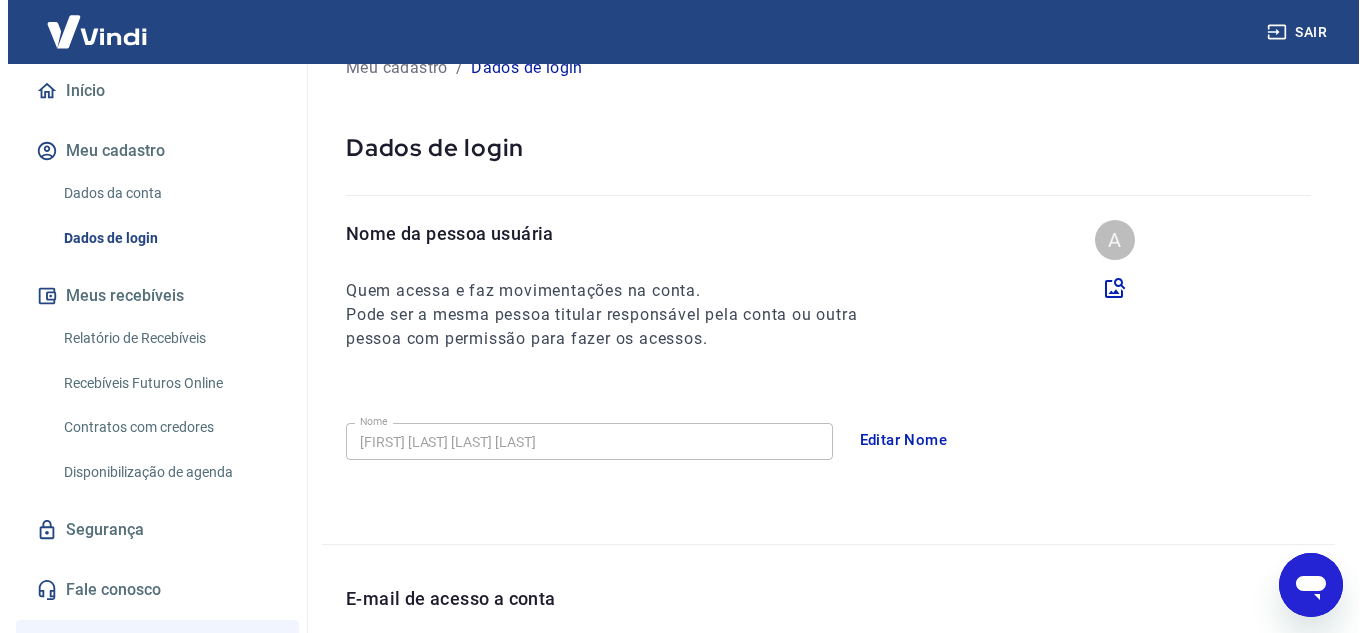 scroll, scrollTop: 0, scrollLeft: 0, axis: both 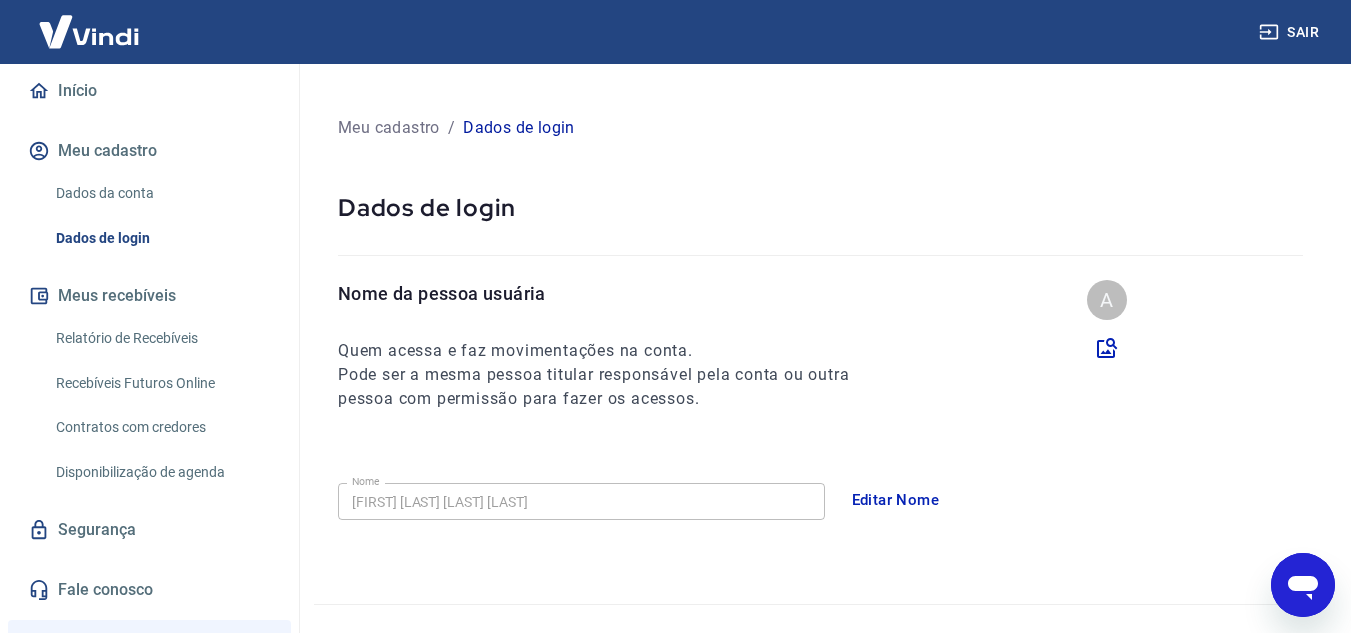 click on "Segurança" at bounding box center [149, 530] 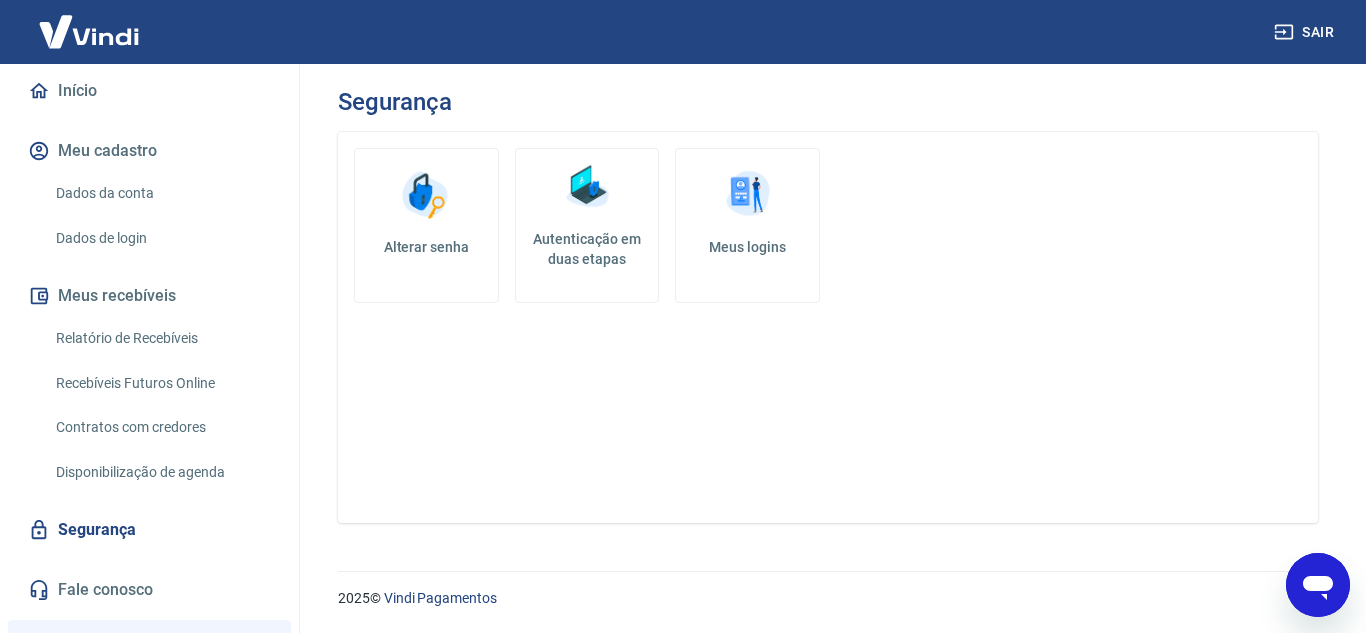 scroll, scrollTop: 0, scrollLeft: 0, axis: both 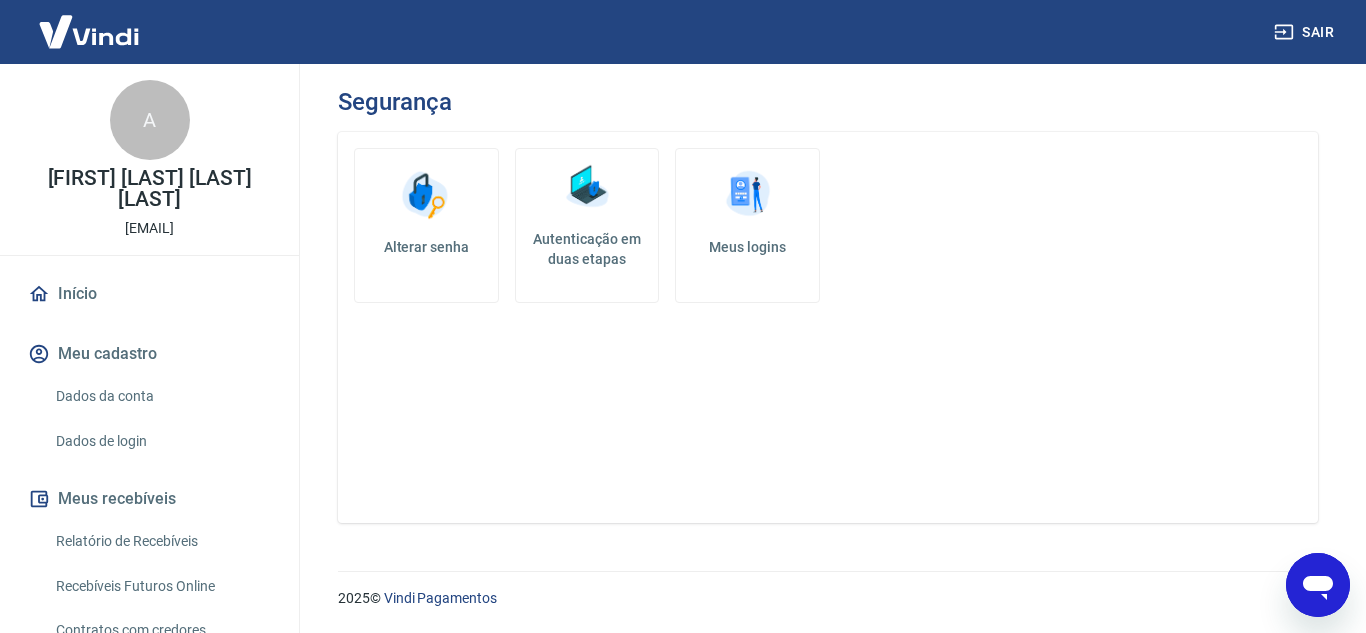 type on "x" 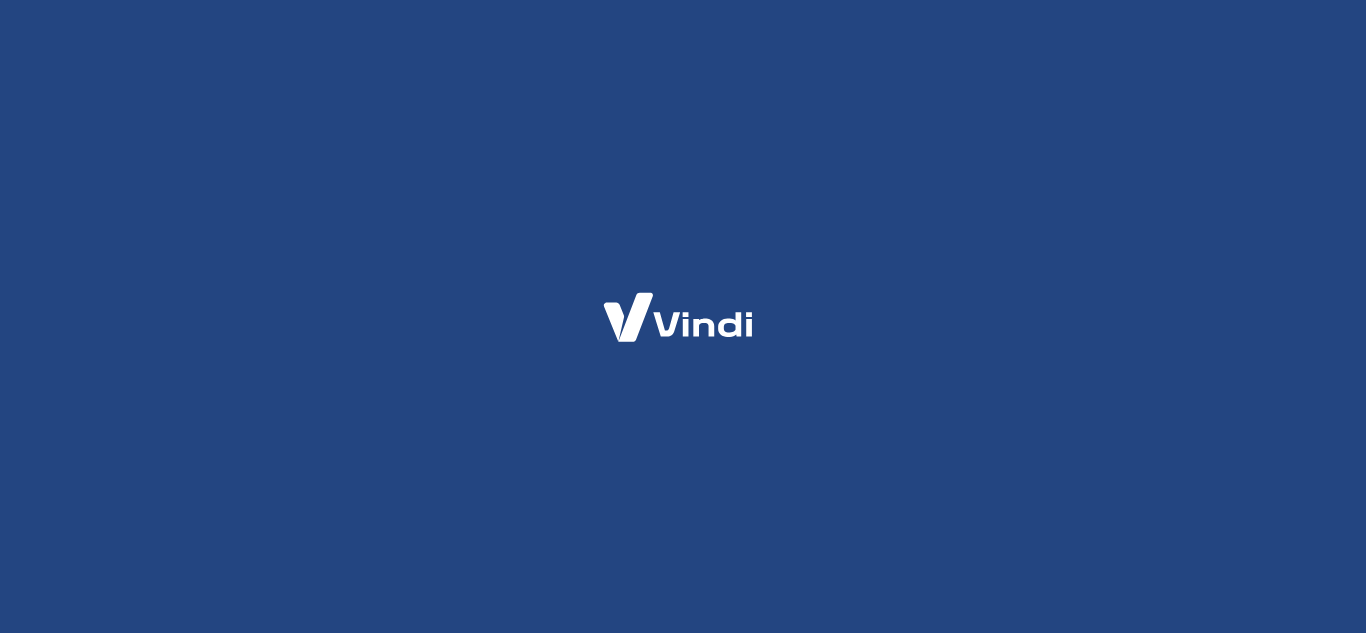 scroll, scrollTop: 0, scrollLeft: 0, axis: both 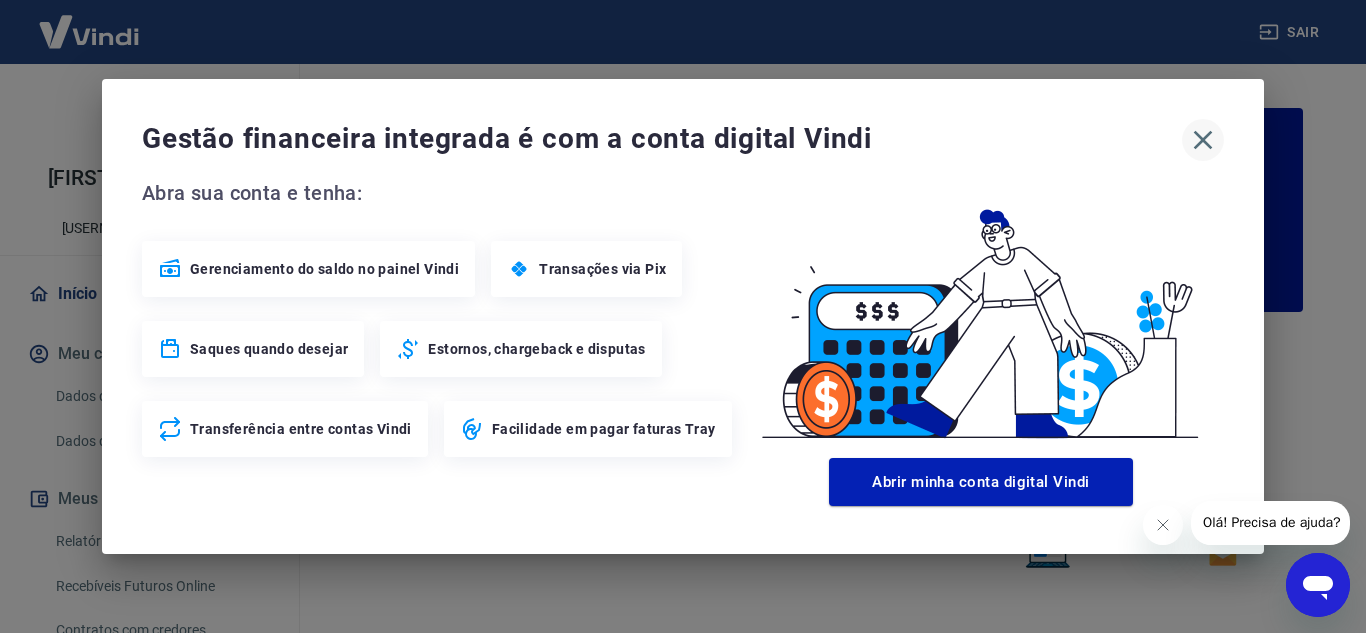 click 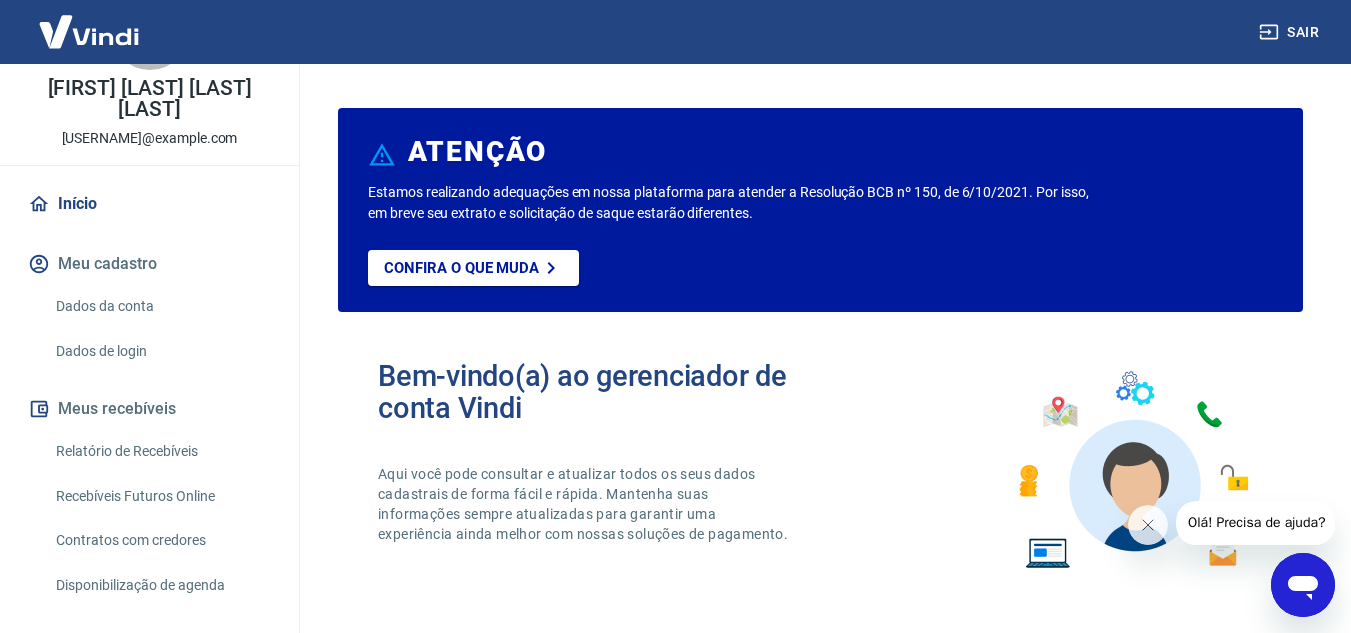 scroll, scrollTop: 0, scrollLeft: 0, axis: both 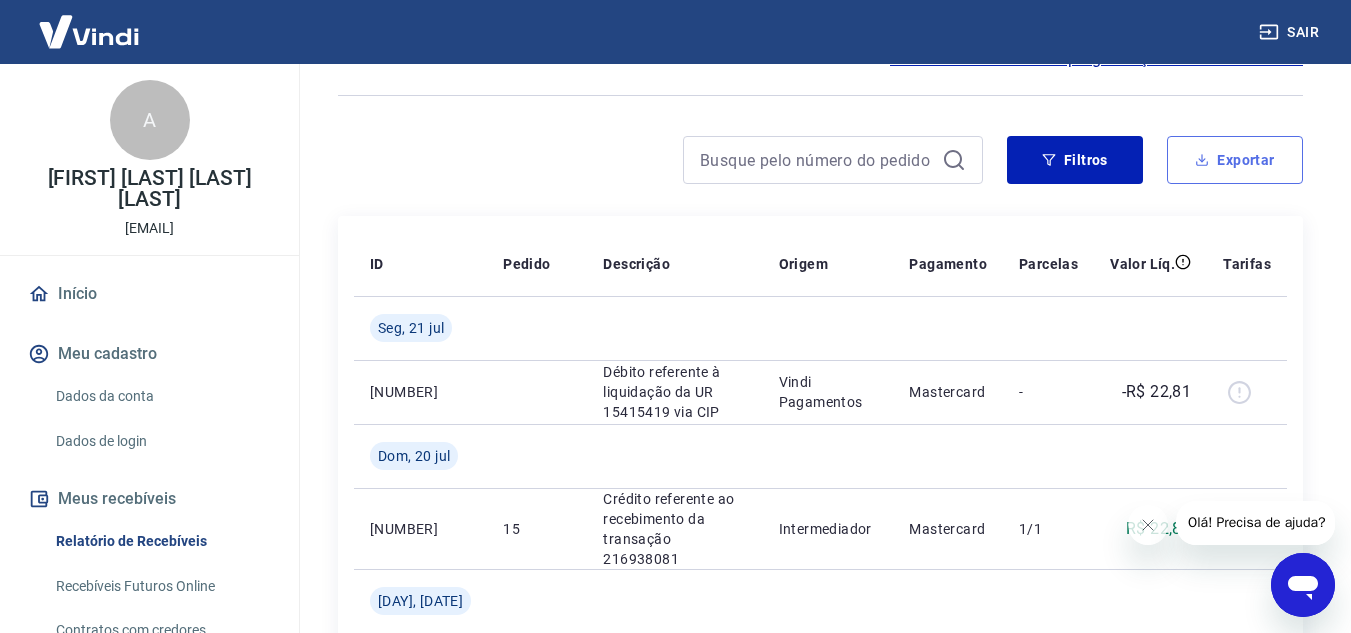 click on "Exportar" at bounding box center [1235, 160] 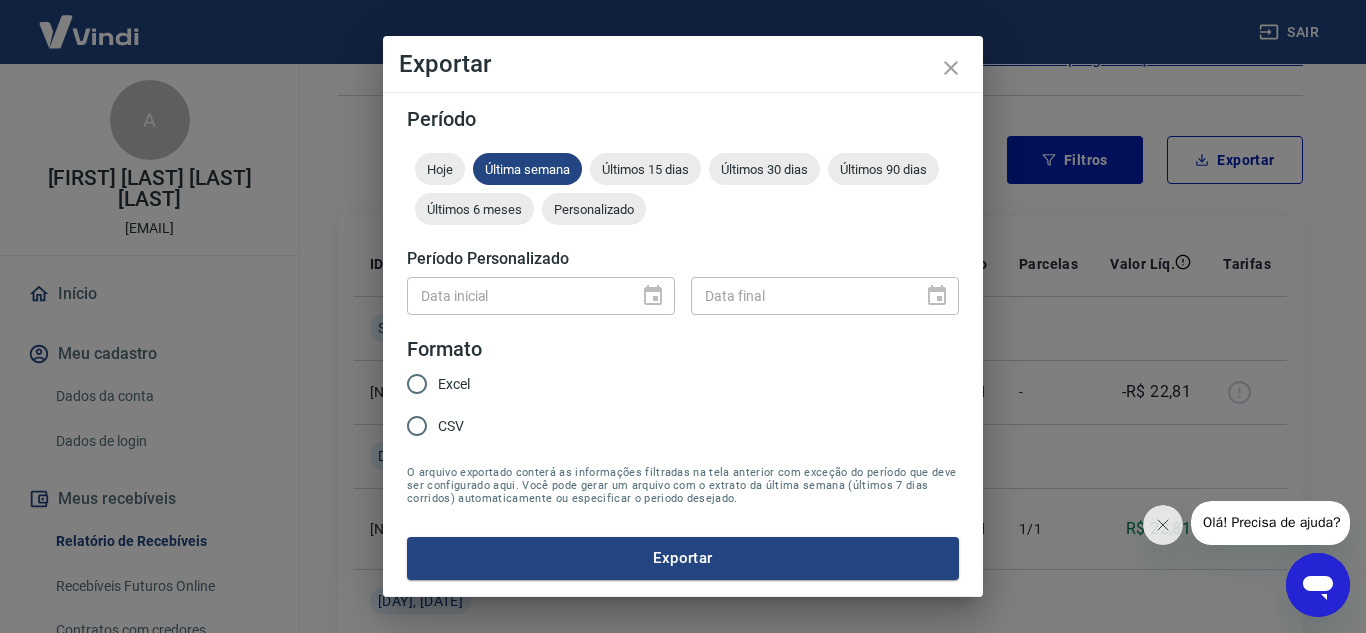 click on "CSV" at bounding box center [417, 426] 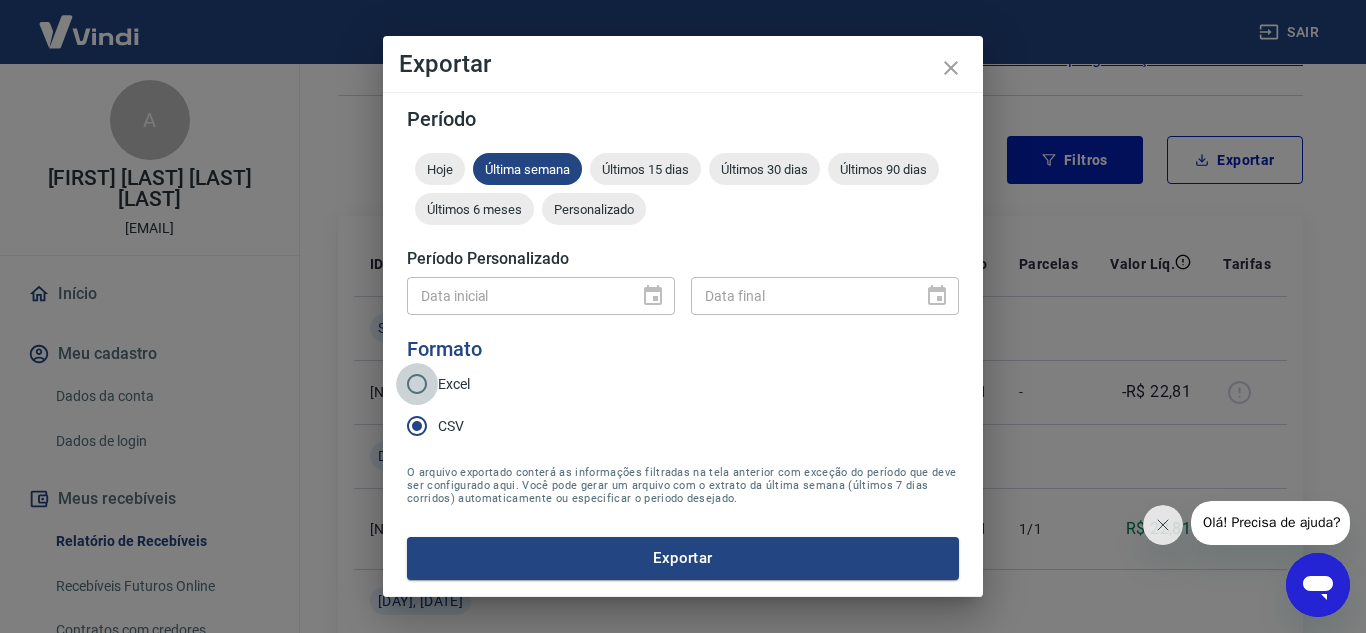 click on "Excel" at bounding box center [417, 384] 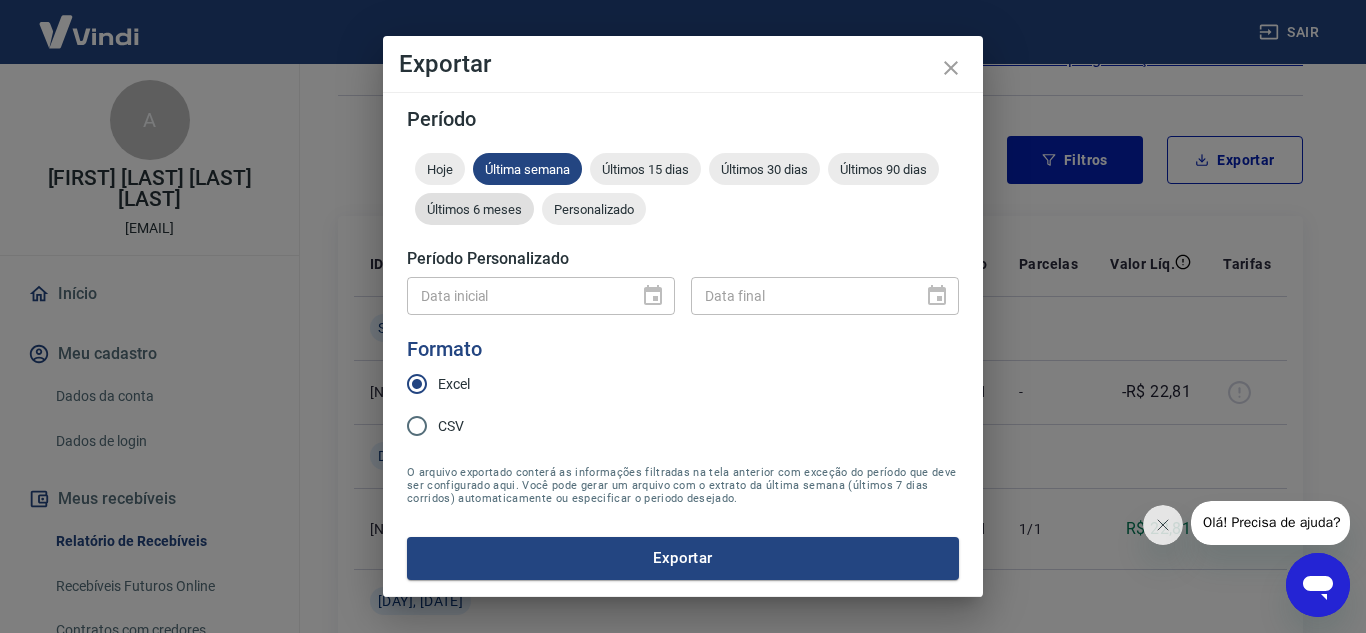 click on "Últimos 6 meses" at bounding box center (474, 209) 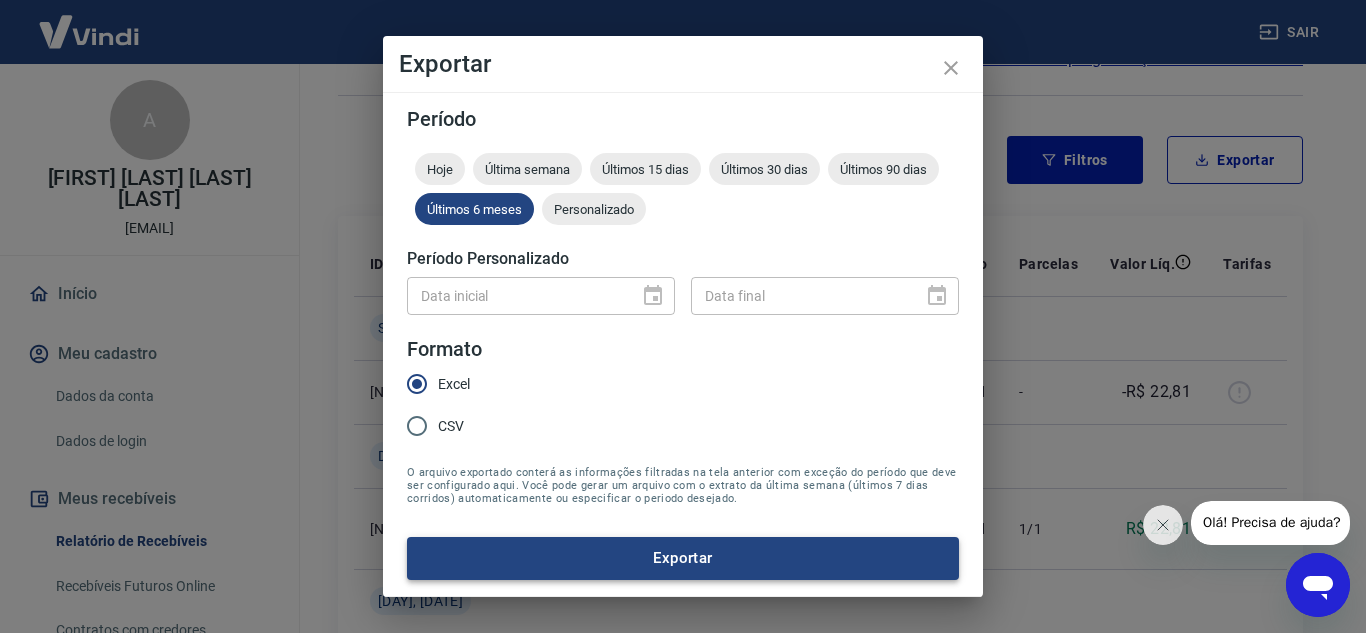 click on "Exportar" at bounding box center [683, 558] 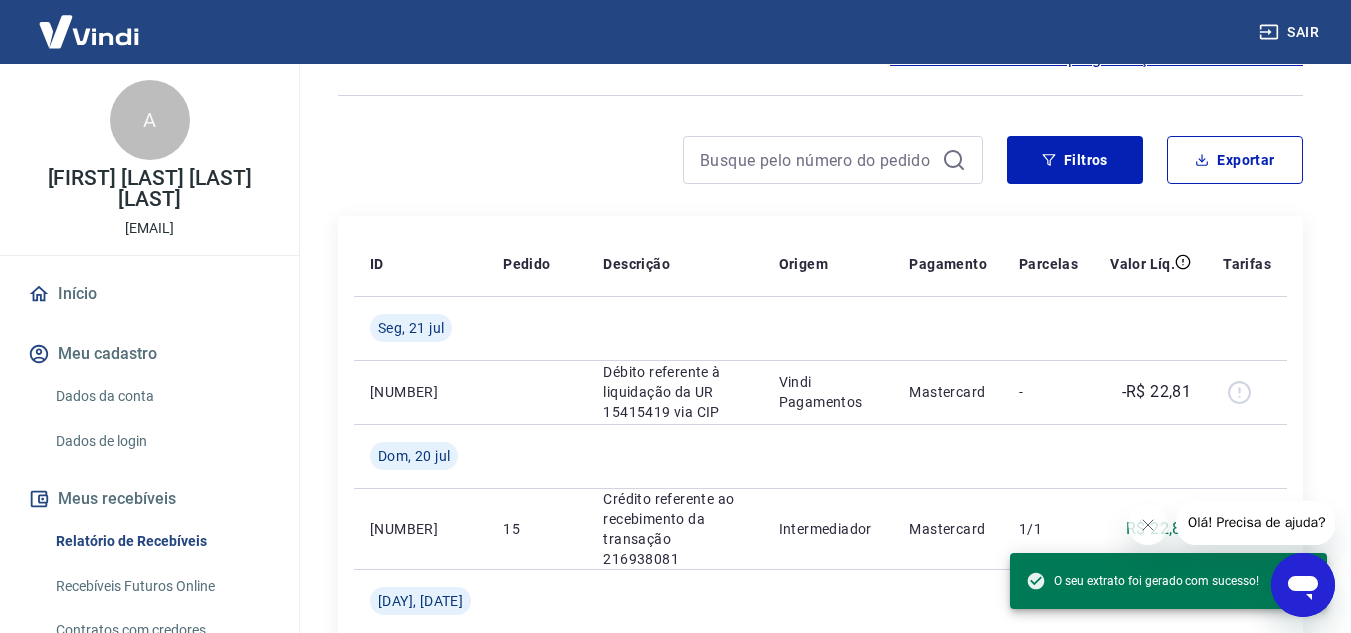 click on "Início / Meus Recebíveis / Relatório de Recebíveis Relatório de Recebíveis Saiba como funciona a programação dos recebimentos Saiba como funciona a programação dos recebimentos Filtros Exportar ID Pedido Descrição Origem Pagamento Parcelas Valor Líq. Tarifas Seg, 21 jul 19797628 Débito referente à liquidação da UR 15415419 via CIP Vindi Pagamentos Mastercard - -R$ 22,81 Dom, 20 jul 216938081 15 Crédito referente ao recebimento da transação 216938081 Intermediador Mastercard 1/1 R$ 22,81 Sex, 02 mai 18339204 Débito referente à liquidação da UR 14147907 via CIP Vindi Pagamentos Mastercard - -R$ 966,54 Qui, 01 mai 205134729 174491488214 Crédito referente ao recebimento da transação 205134729 Intermediador Mastercard 3/3 R$ 322,18 205134729 174491488214 Crédito referente ao recebimento da transação 205134729 Intermediador Mastercard 2/3 R$ 322,18 205134729 174491488214 Crédito referente ao recebimento da transação 205134729 Intermediador Mastercard 1/3 R$ 322,18 1 - 6 de 6 1" at bounding box center (820, 599) 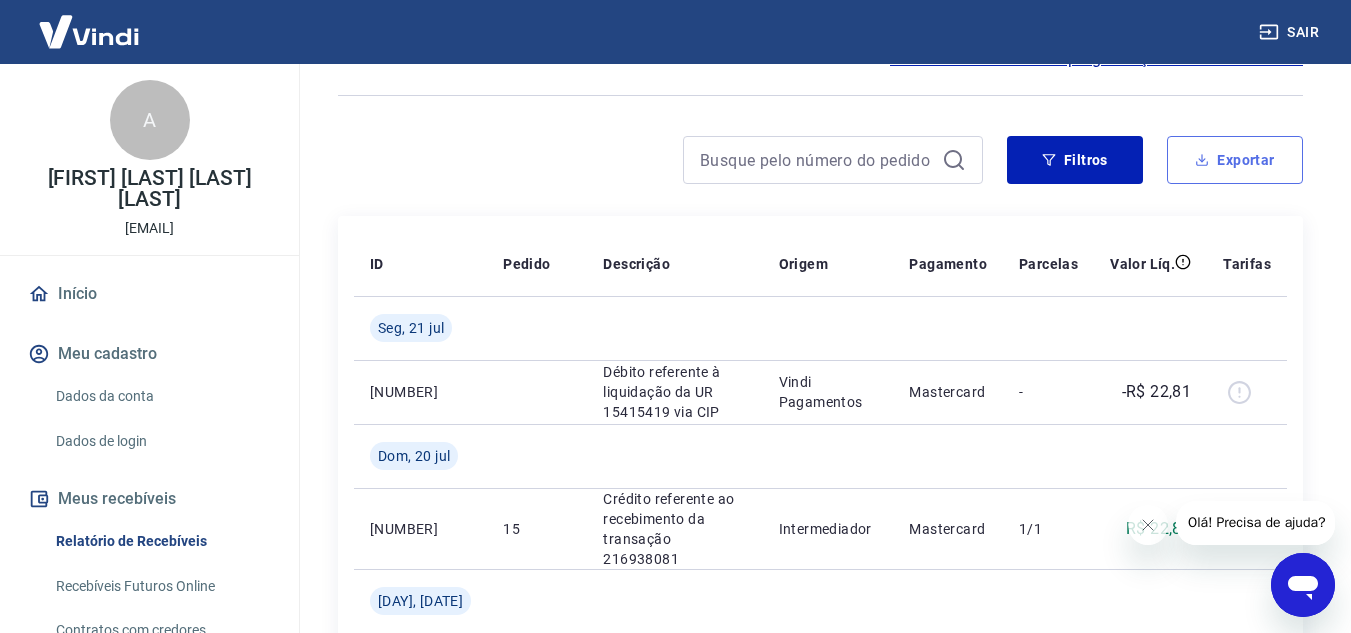 click on "Exportar" at bounding box center (1235, 160) 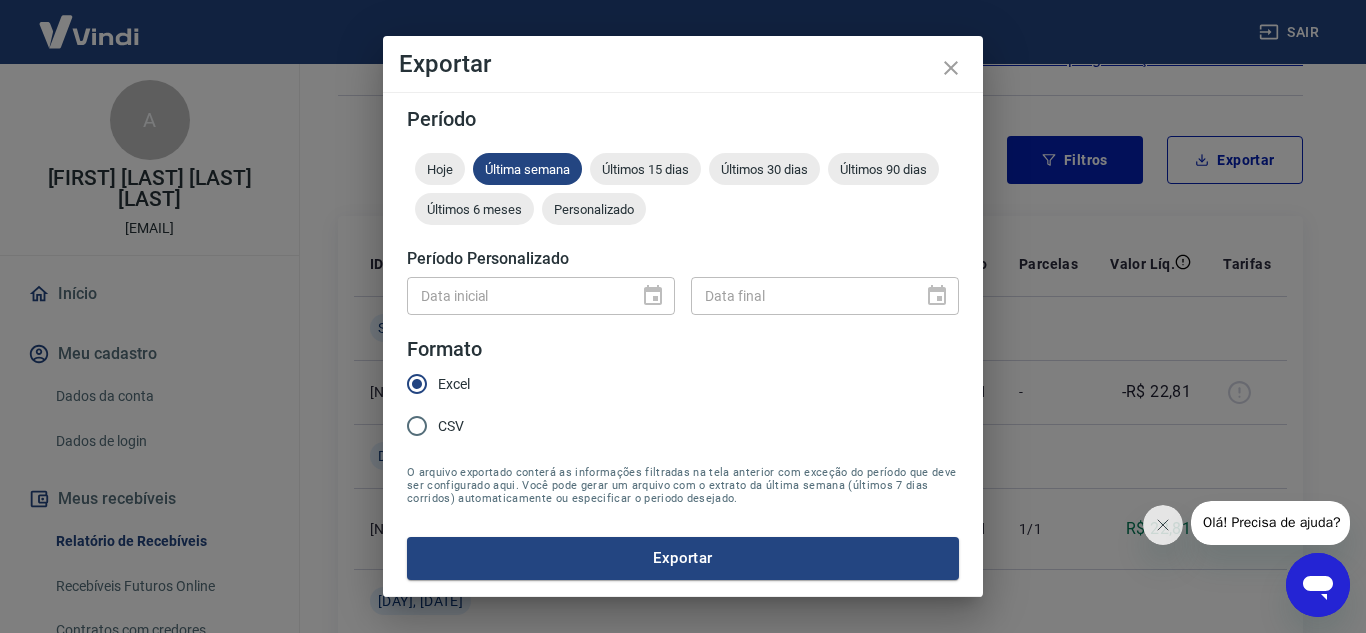 click on "CSV" at bounding box center [417, 426] 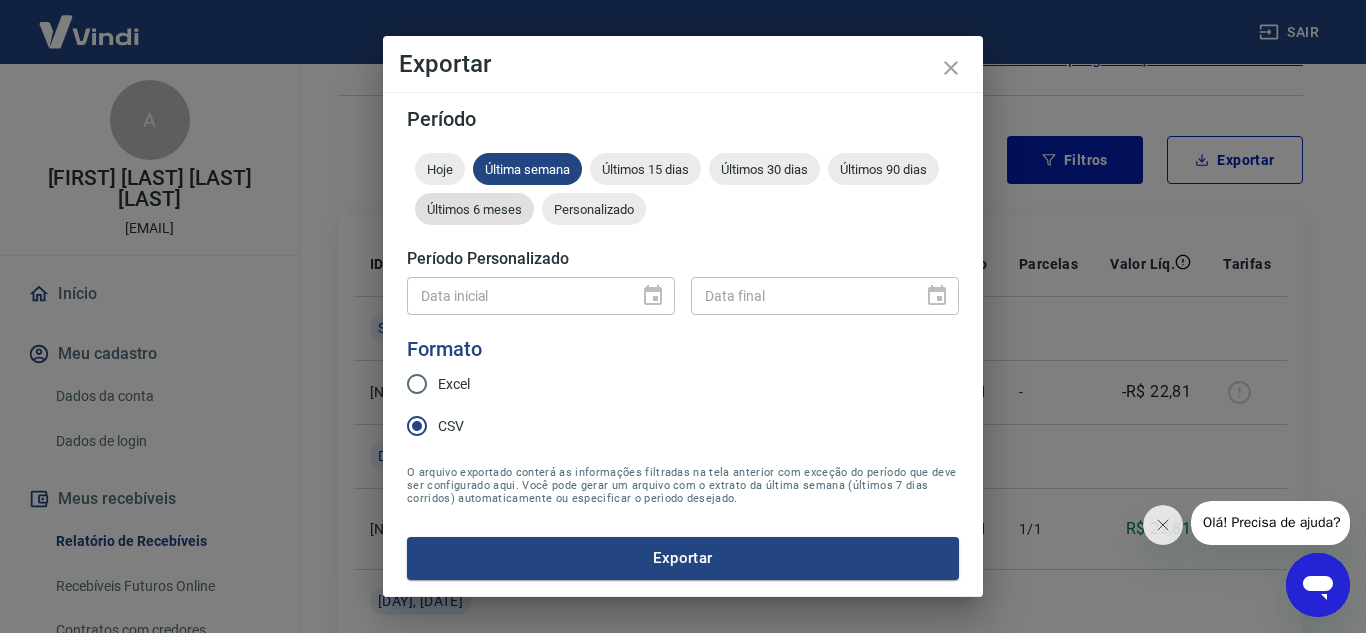 click on "Últimos 6 meses" at bounding box center (474, 209) 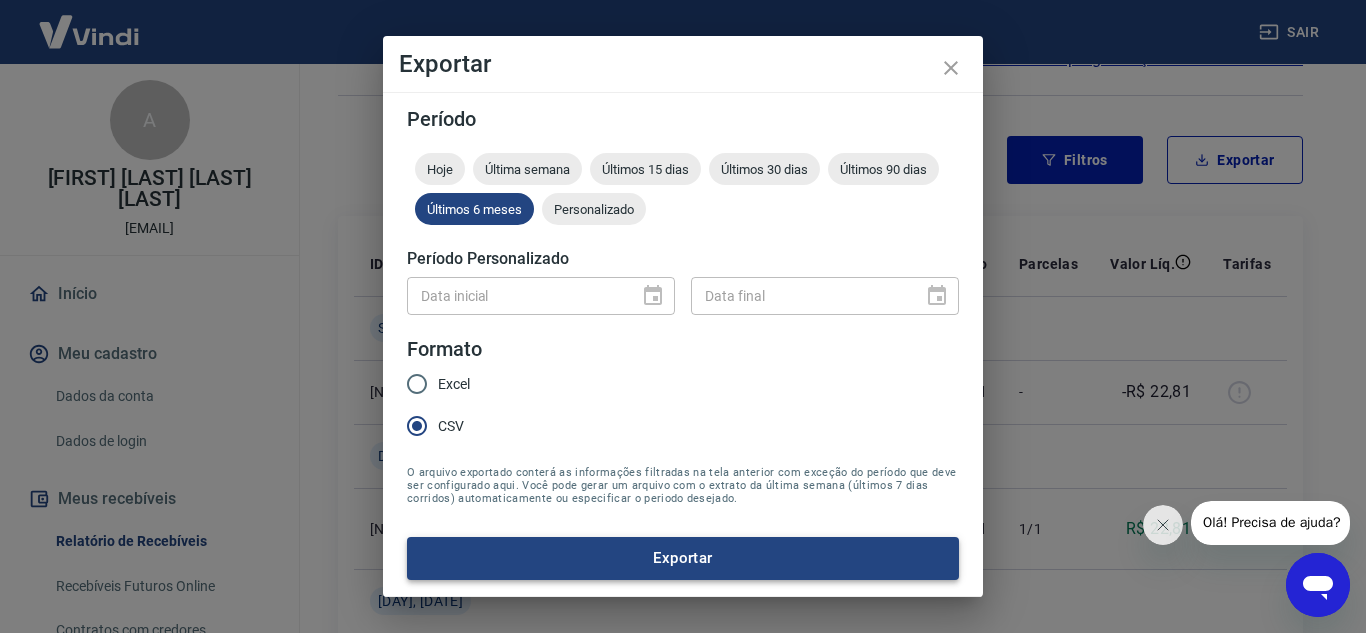 click on "Exportar" at bounding box center (683, 558) 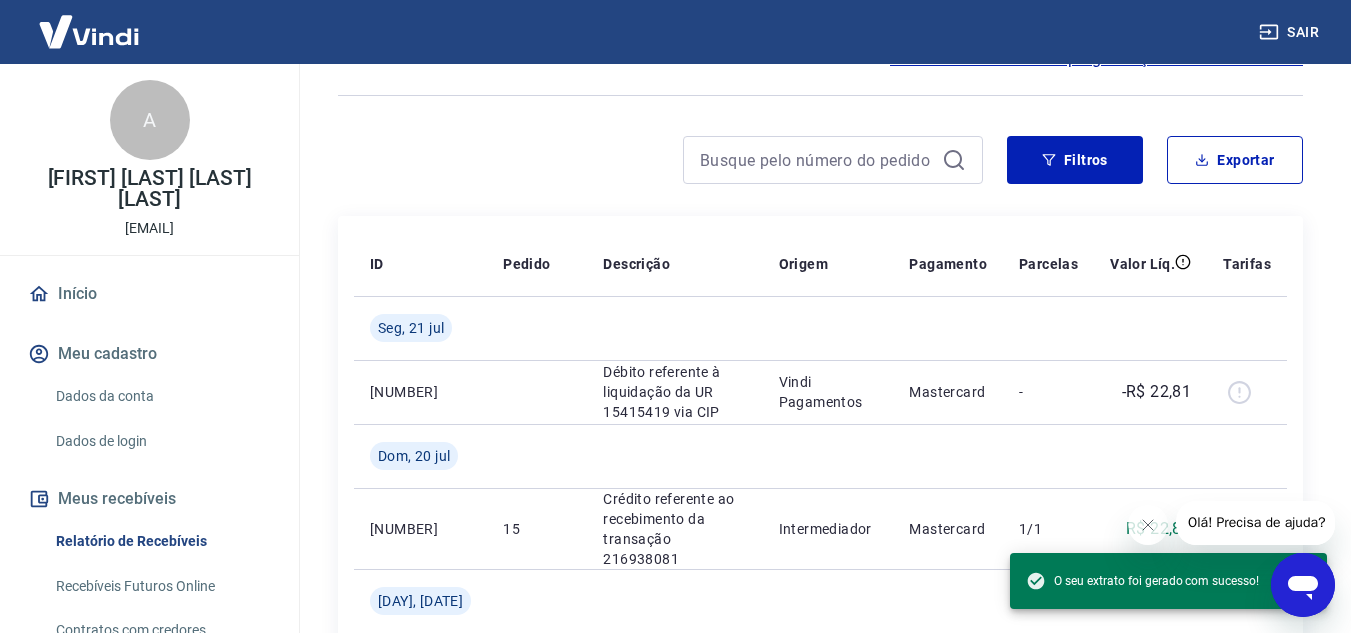 click at bounding box center (820, 95) 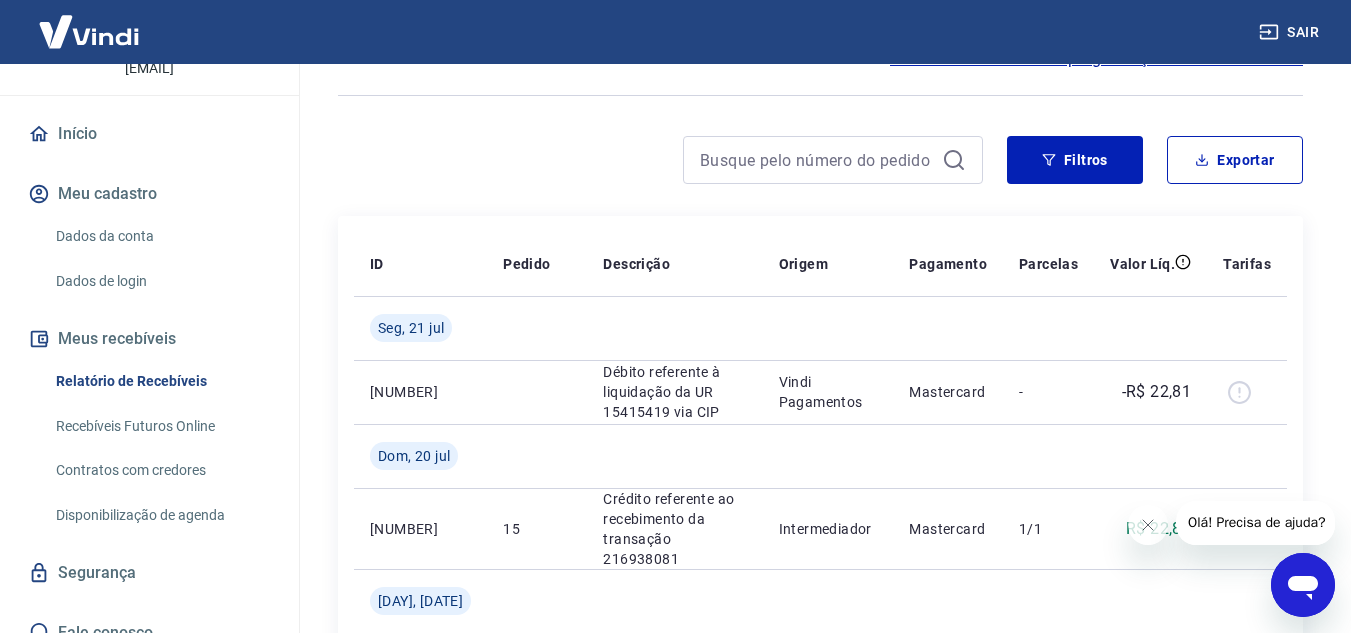 scroll, scrollTop: 161, scrollLeft: 0, axis: vertical 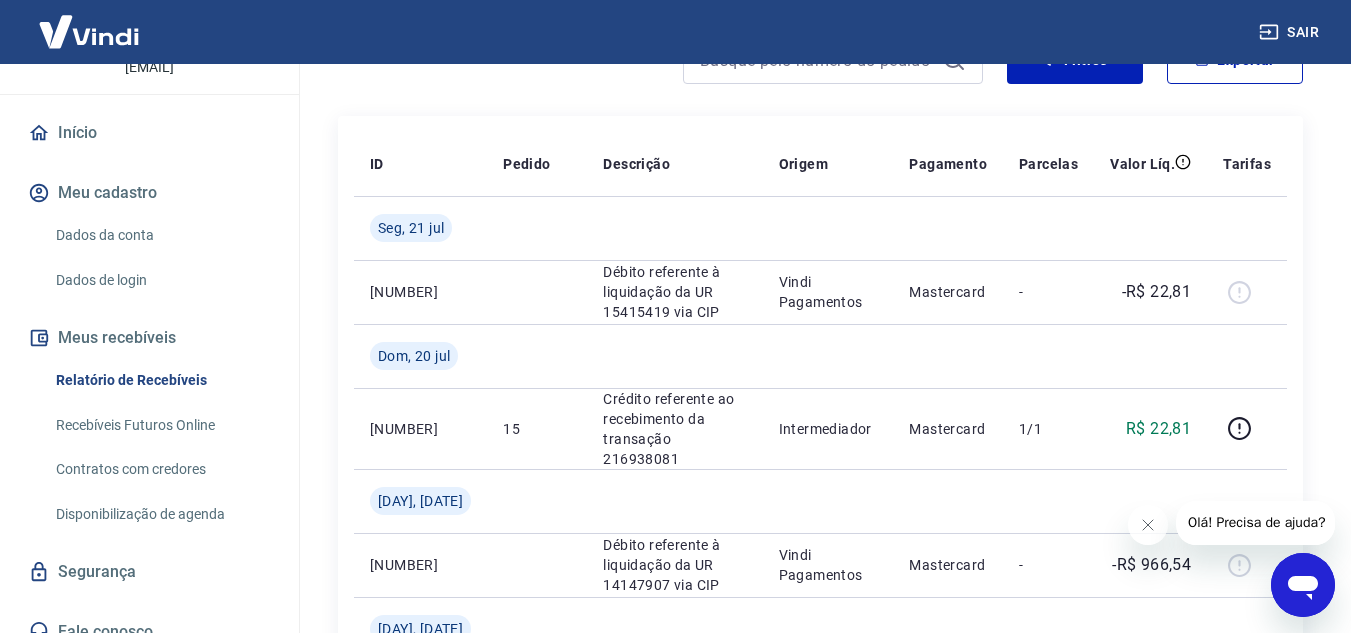 click on "Contratos com credores" at bounding box center (161, 469) 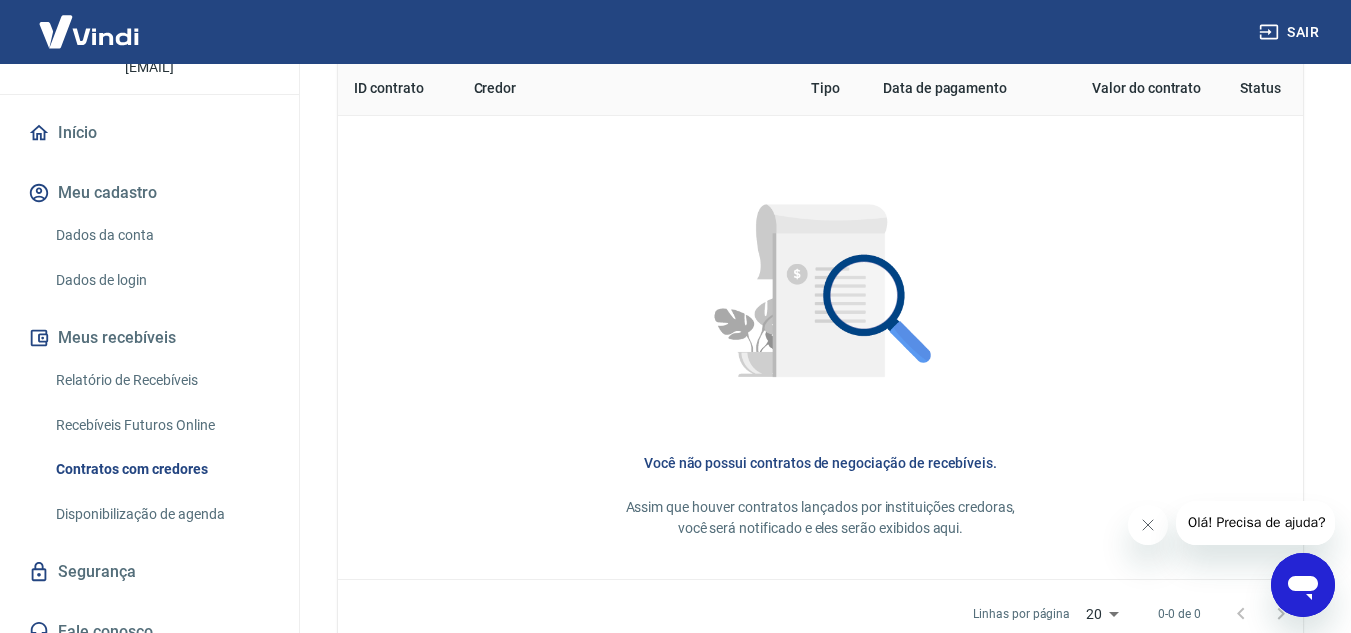 scroll, scrollTop: 961, scrollLeft: 0, axis: vertical 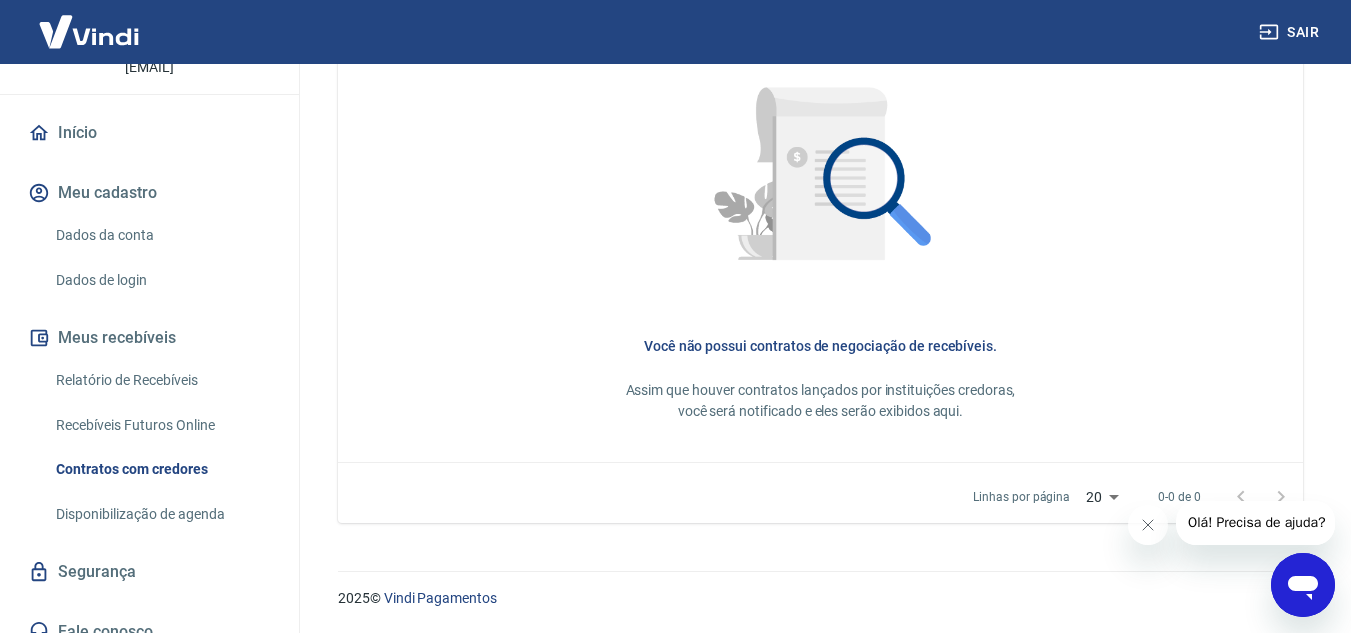 click 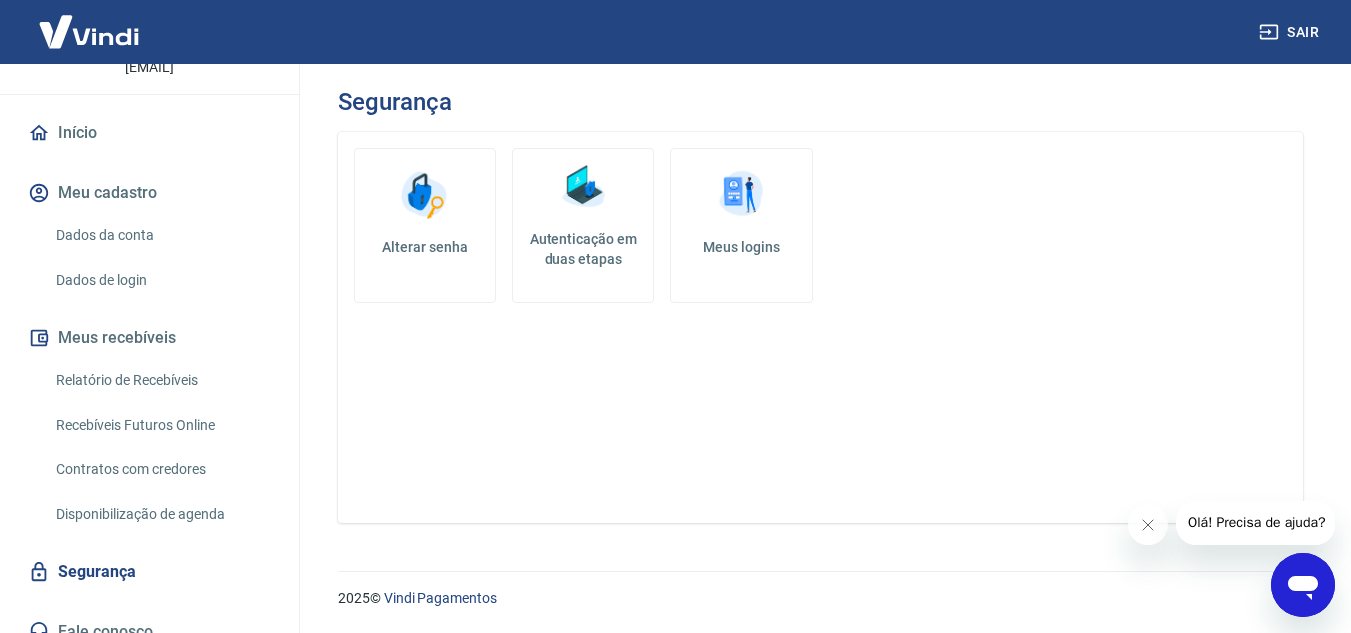 scroll, scrollTop: 0, scrollLeft: 0, axis: both 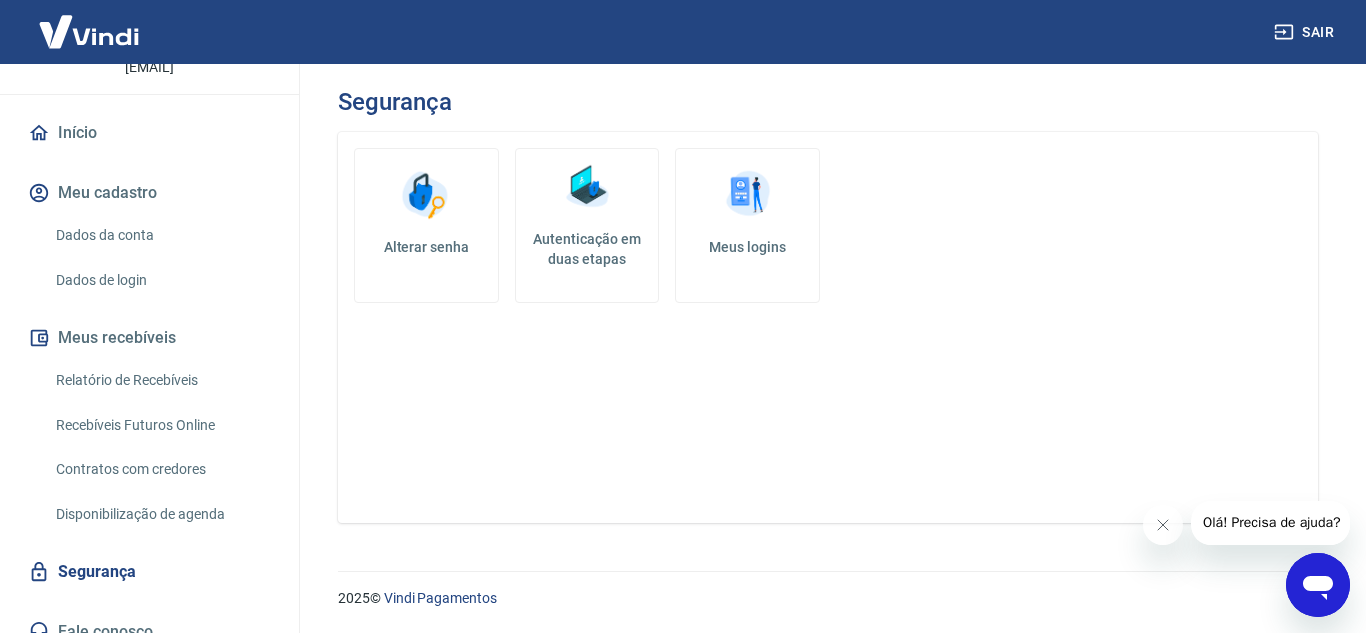 click on "Meus logins" at bounding box center [747, 225] 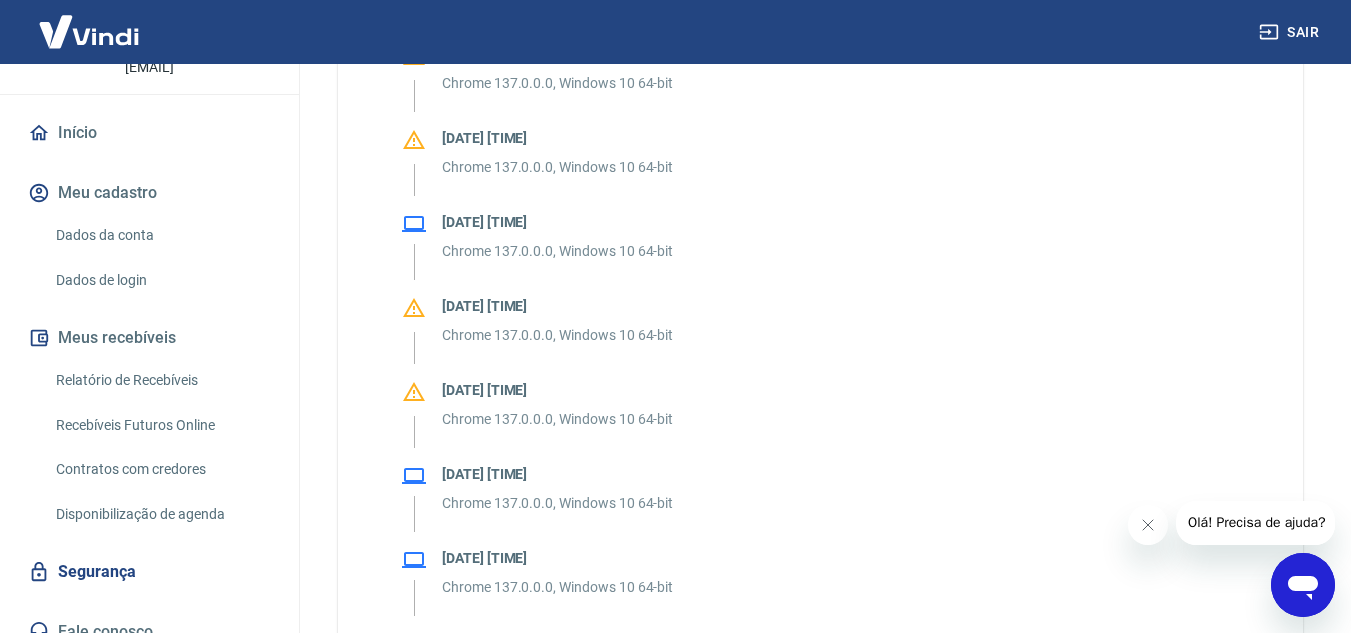 scroll, scrollTop: 1400, scrollLeft: 0, axis: vertical 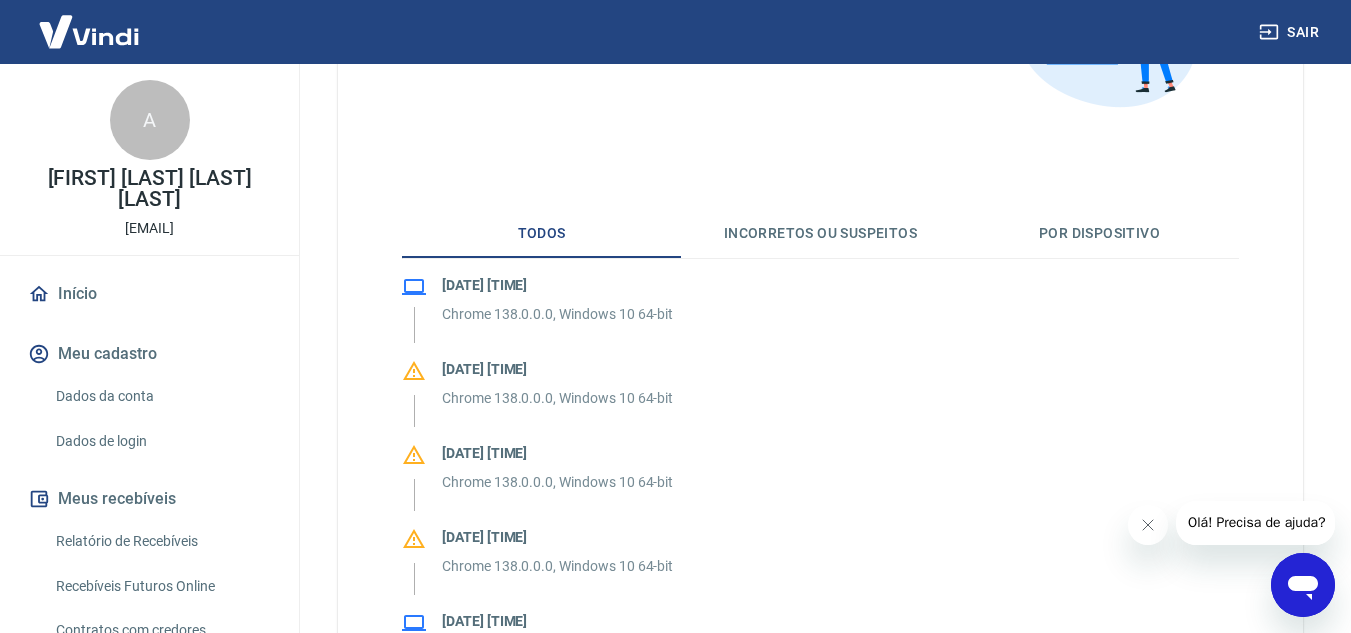 click on "Incorretos ou suspeitos" at bounding box center [820, 234] 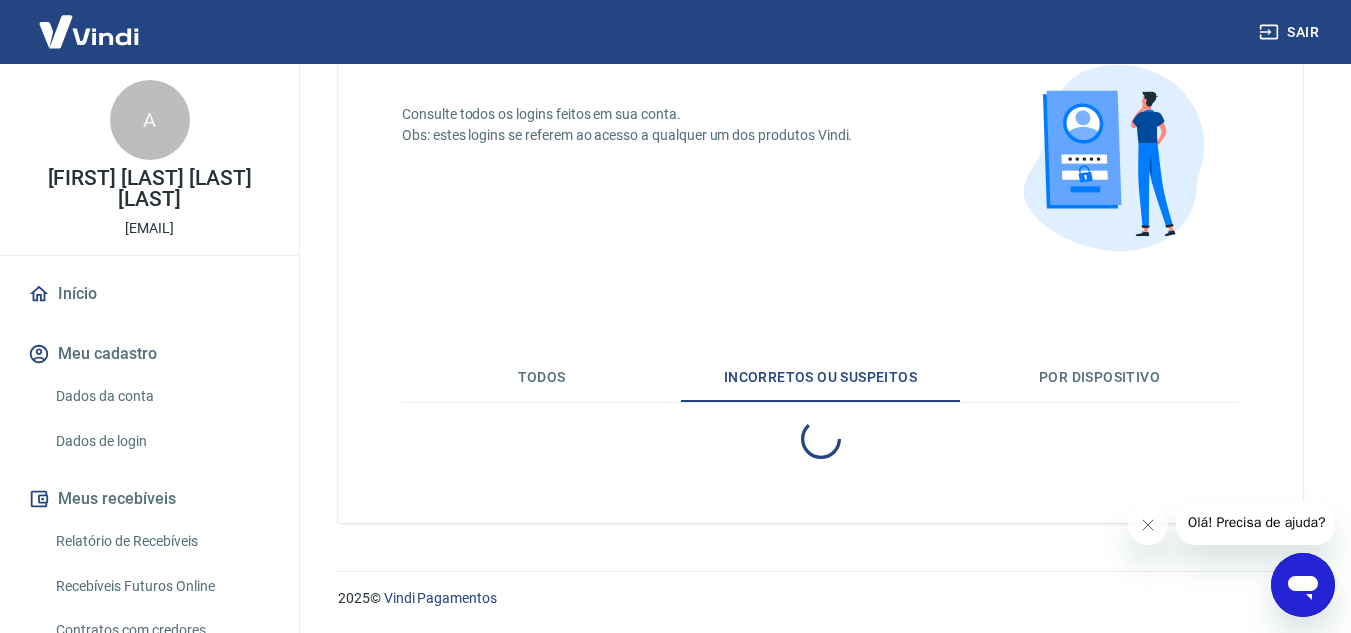 scroll, scrollTop: 300, scrollLeft: 0, axis: vertical 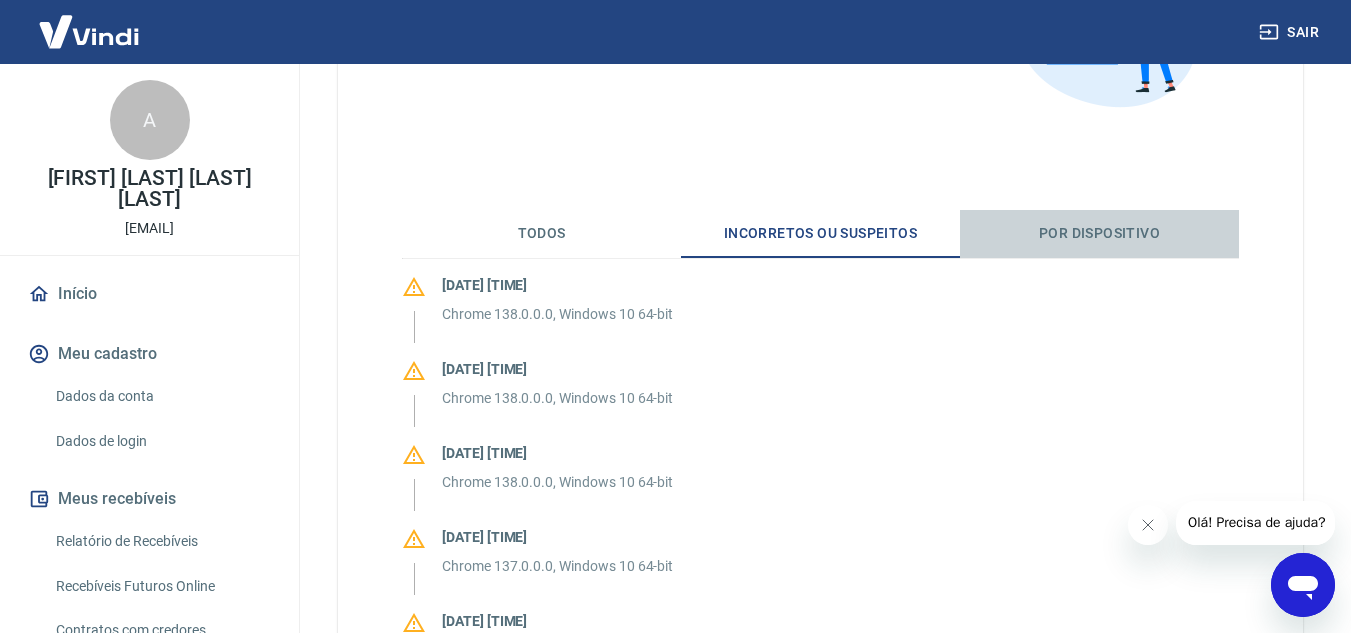 click on "Por dispositivo" at bounding box center (1099, 234) 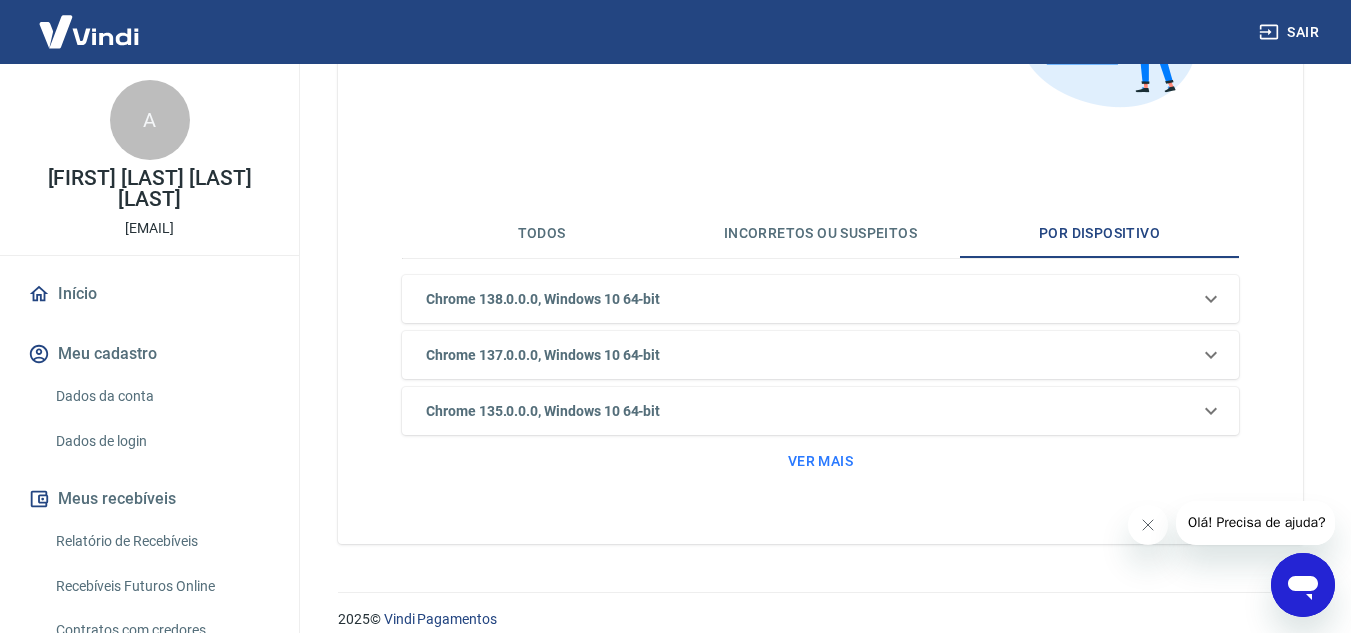 click on "Início" at bounding box center [149, 294] 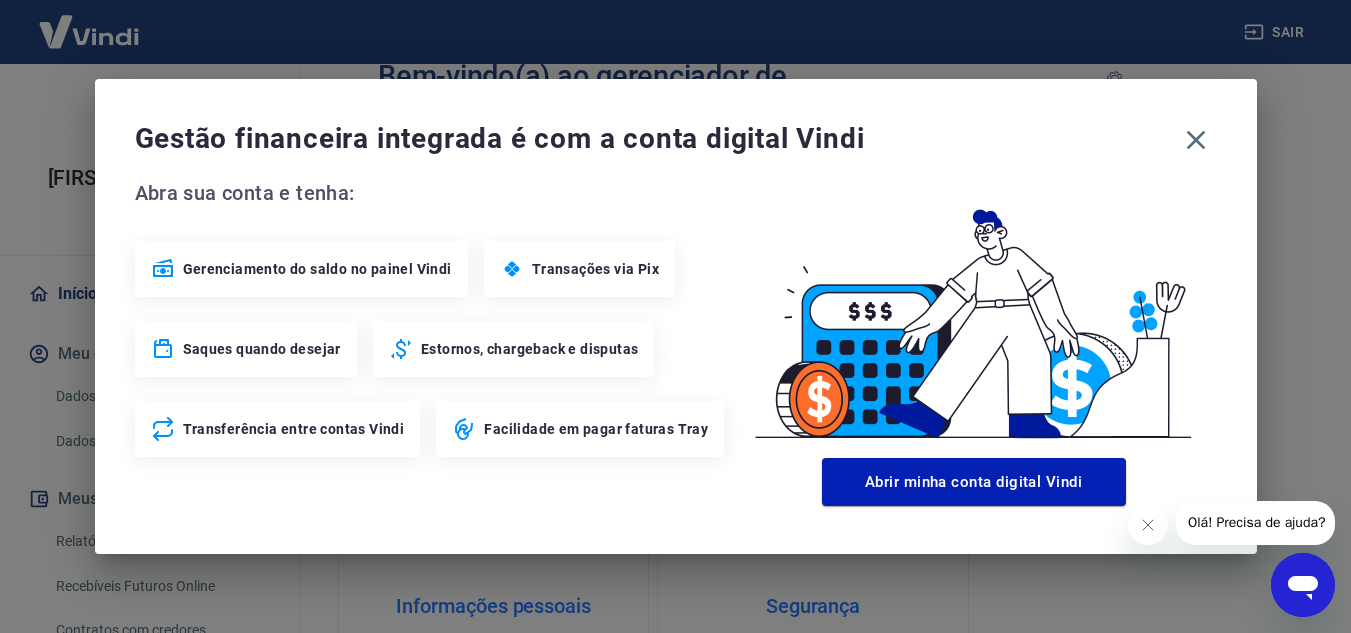 scroll, scrollTop: 1058, scrollLeft: 0, axis: vertical 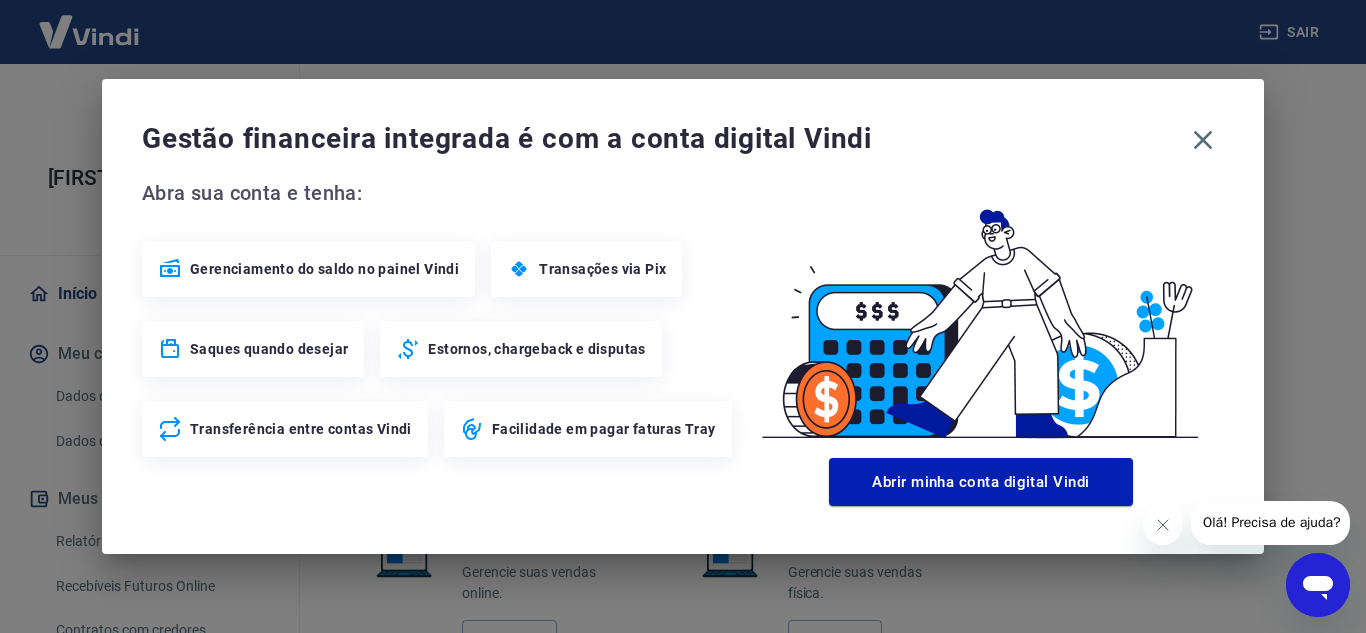 click on "Gestão financeira integrada é com a conta digital Vindi Abra sua conta e tenha: Gerenciamento do saldo no painel Vindi Transações via Pix Saques quando desejar Estornos, chargeback e disputas Transferência entre contas Vindi Facilidade em pagar faturas Tray Abrir minha conta digital Vindi" at bounding box center (683, 316) 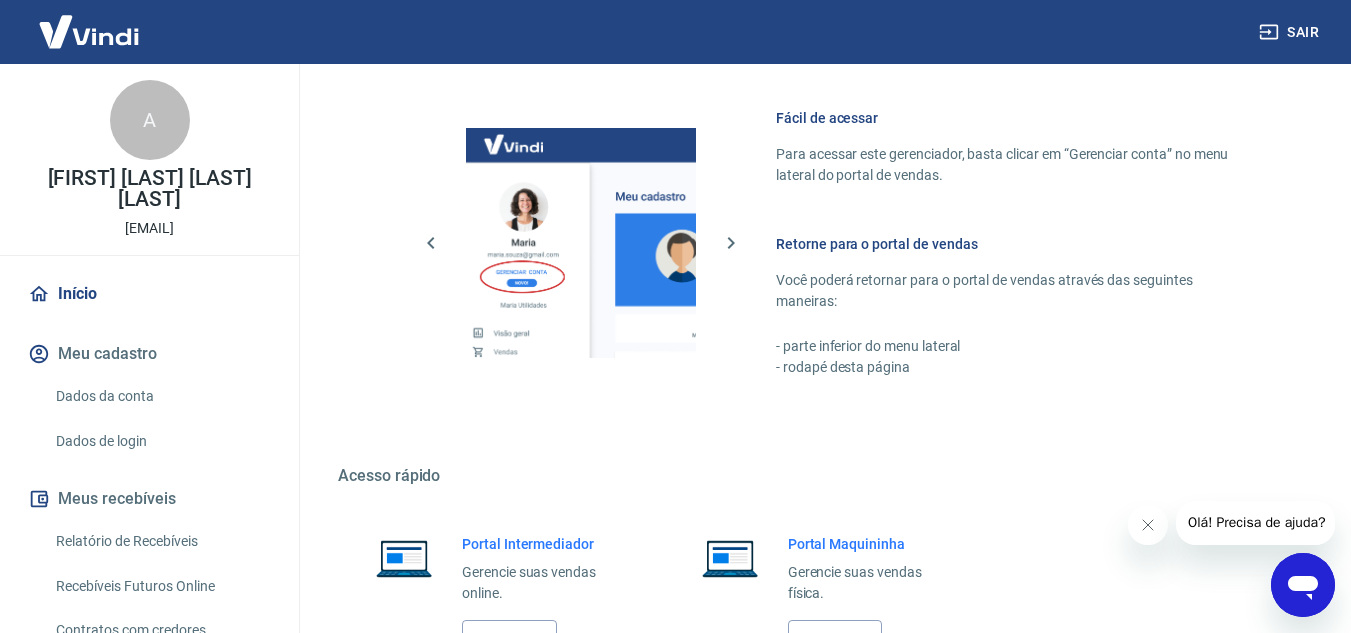 click on "A Alana Silva Pereira Costa mahzubrasil@gmail.com" at bounding box center (149, 159) 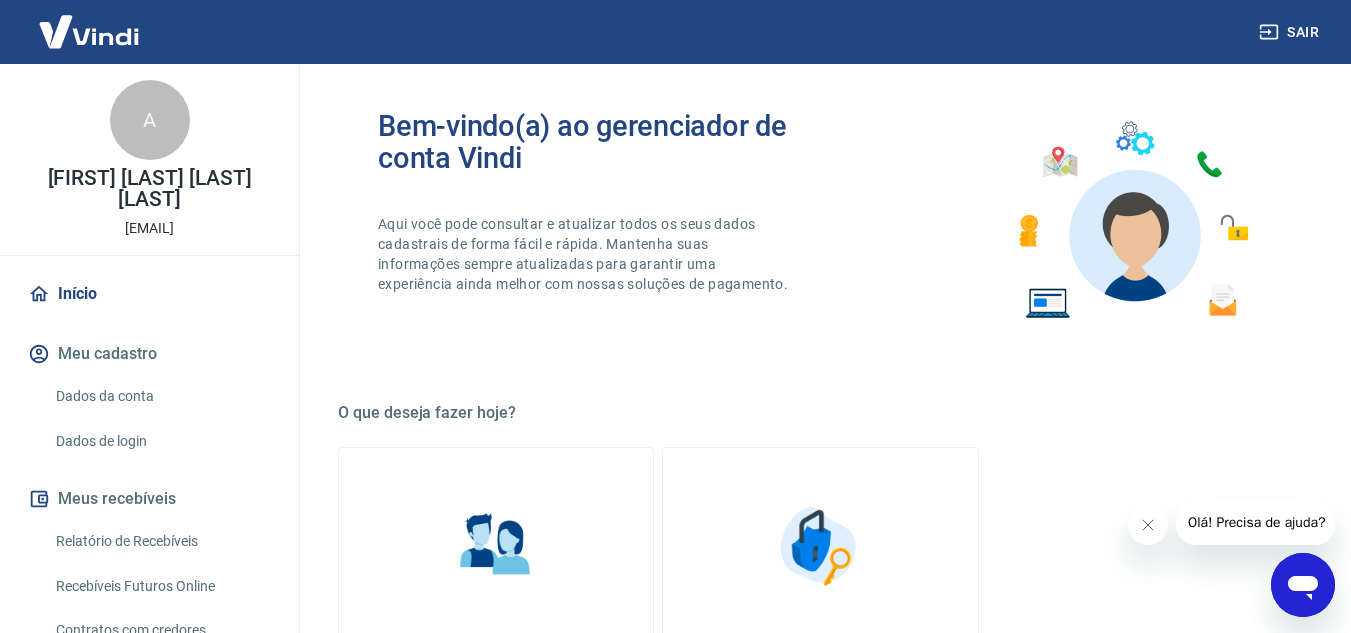 scroll, scrollTop: 215, scrollLeft: 0, axis: vertical 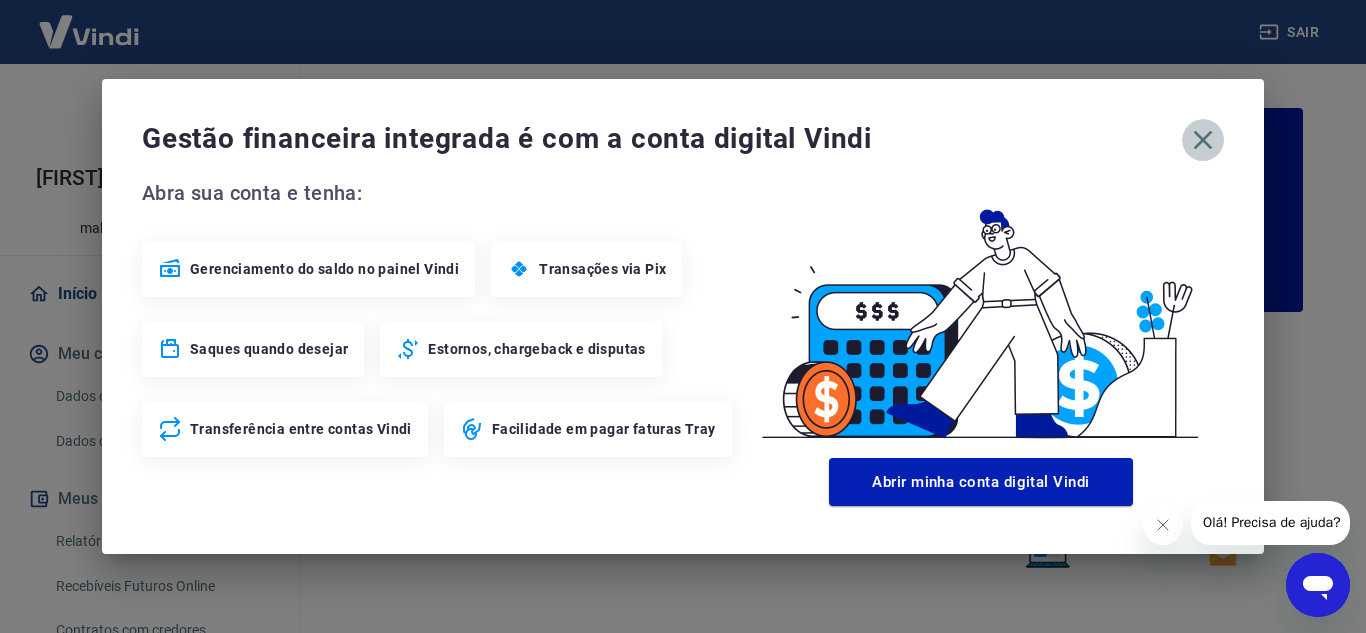 click 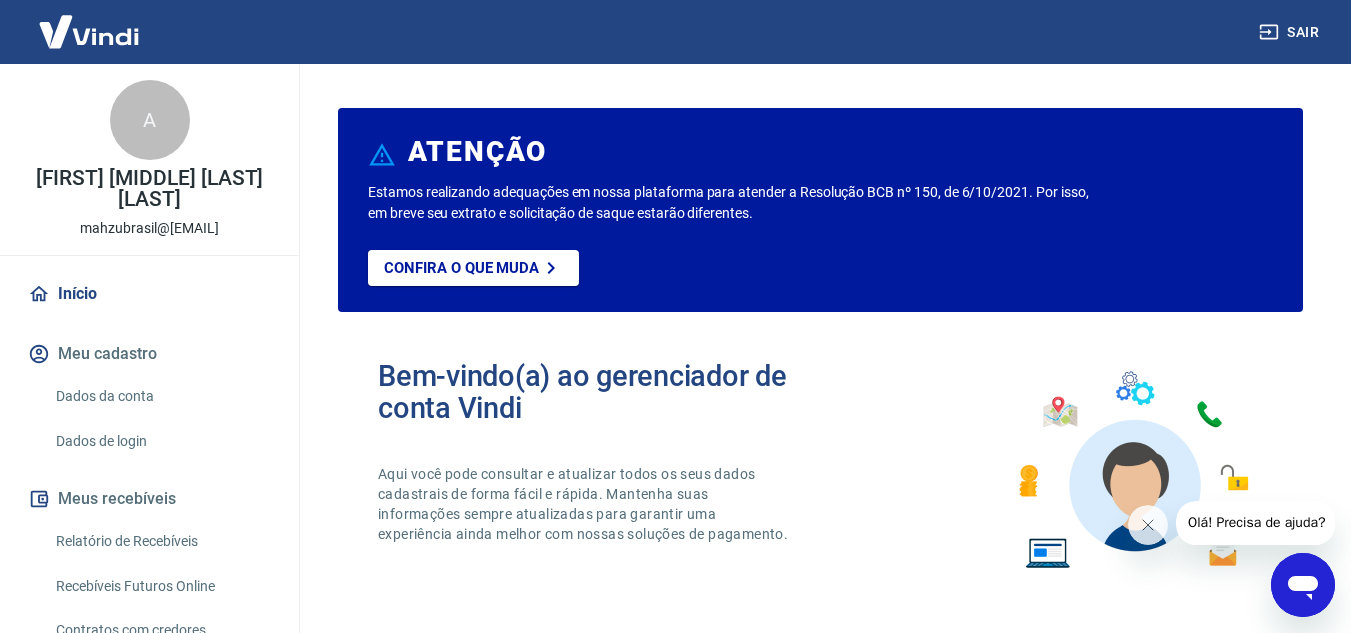 scroll, scrollTop: 0, scrollLeft: 0, axis: both 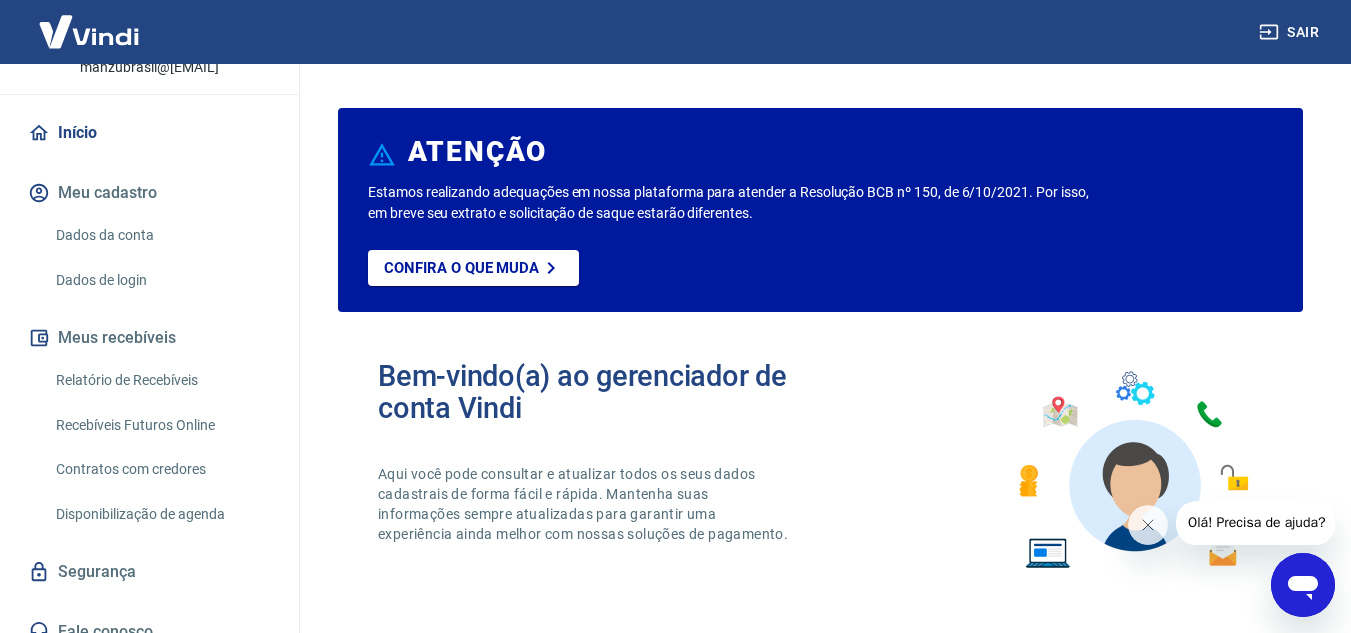 click on "Fale conosco" at bounding box center [149, 632] 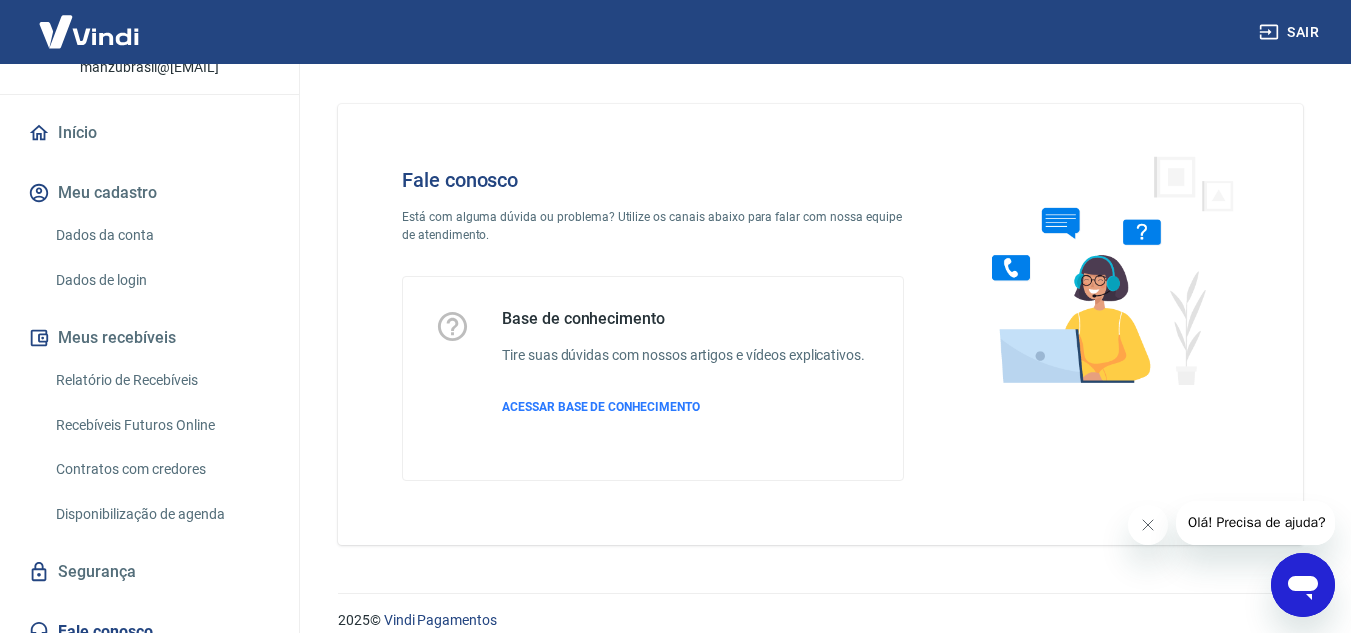 scroll, scrollTop: 22, scrollLeft: 0, axis: vertical 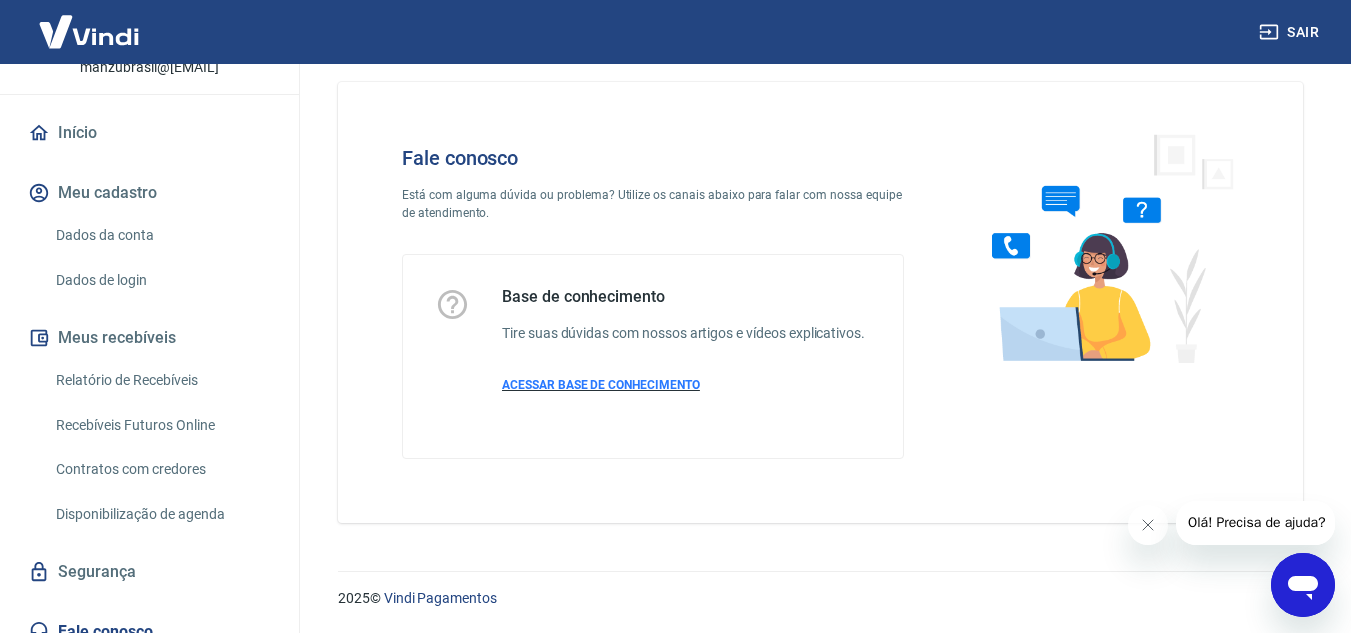 click on "ACESSAR BASE DE CONHECIMENTO" at bounding box center (601, 385) 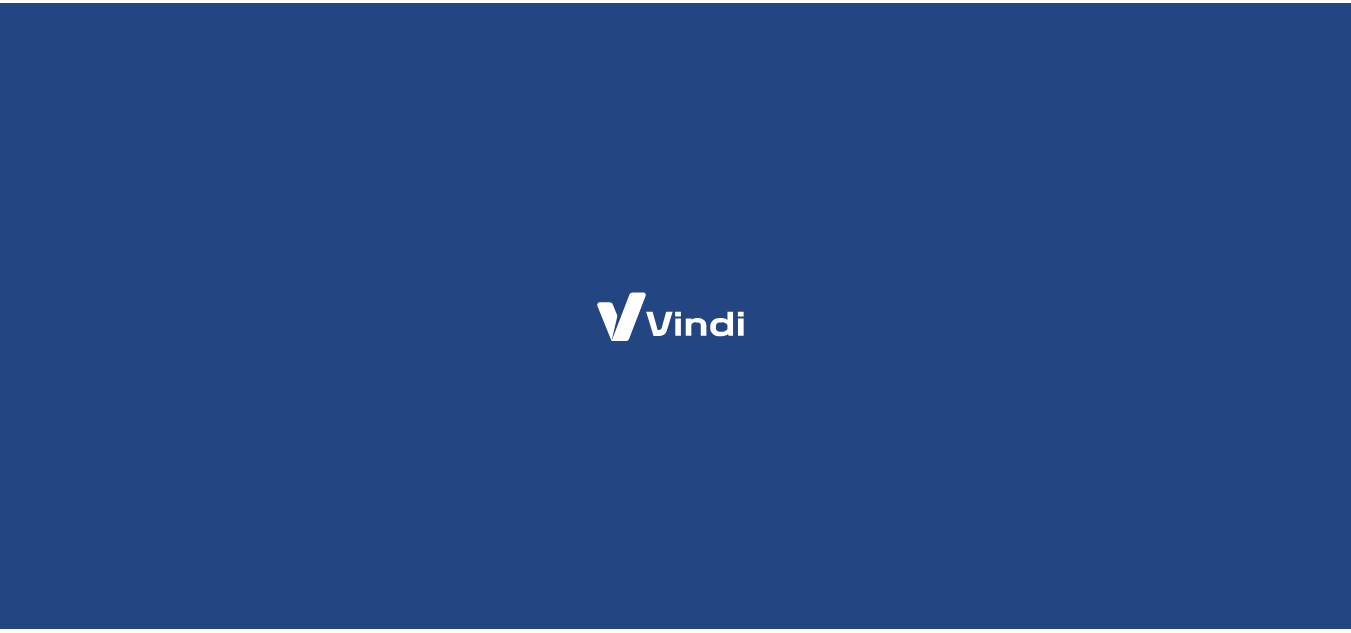 scroll, scrollTop: 0, scrollLeft: 0, axis: both 